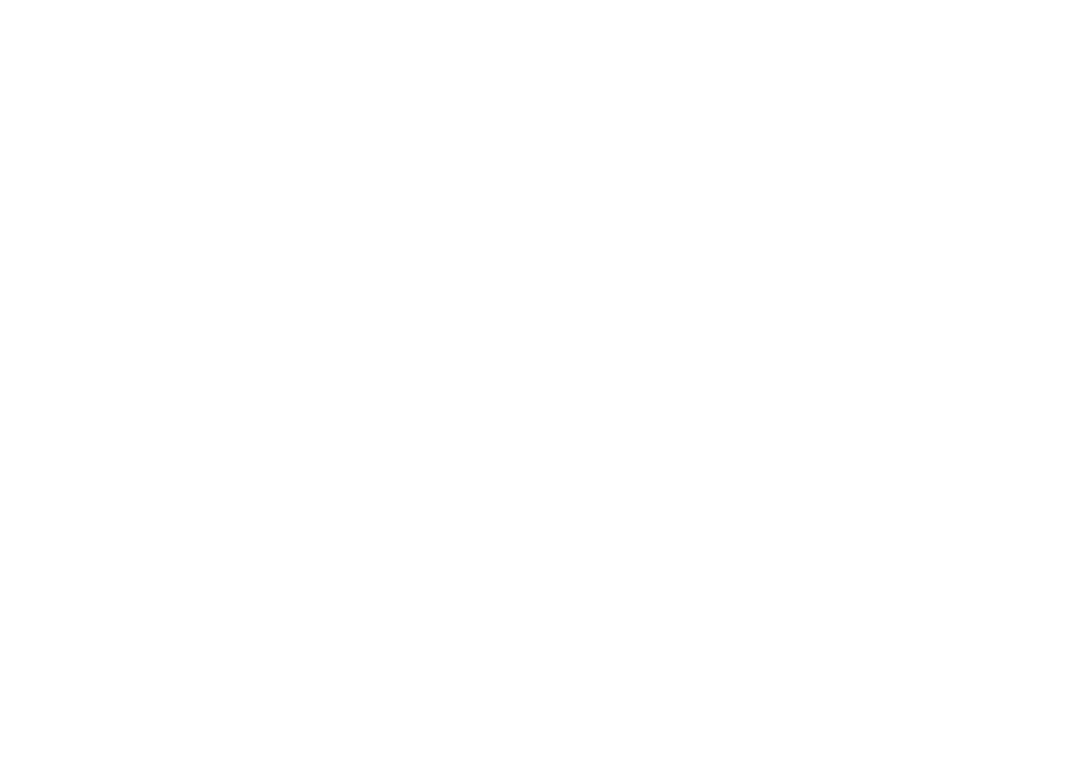 scroll, scrollTop: 0, scrollLeft: 0, axis: both 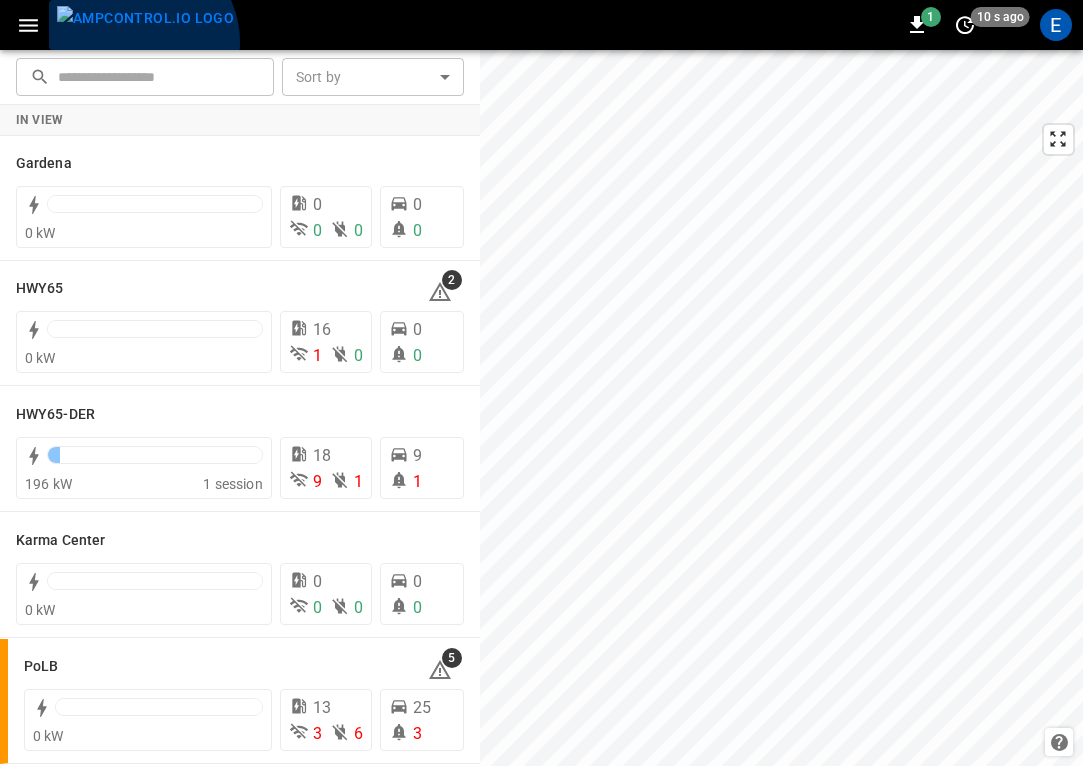 click at bounding box center (145, 18) 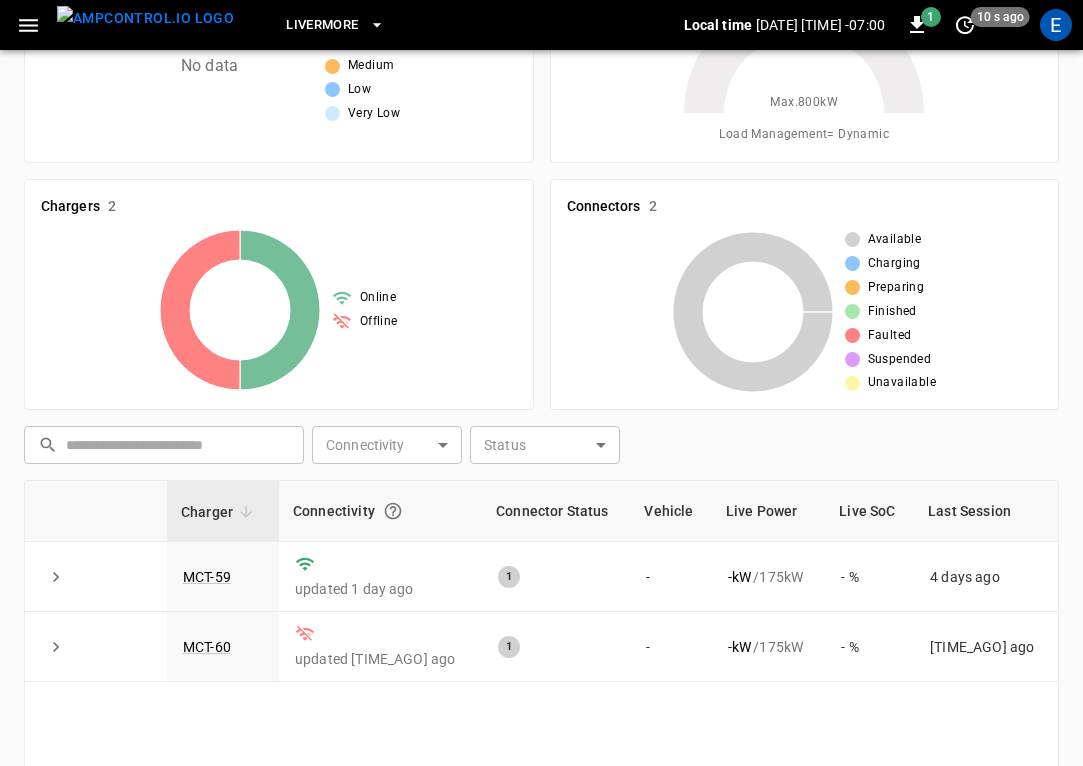 scroll, scrollTop: 476, scrollLeft: 0, axis: vertical 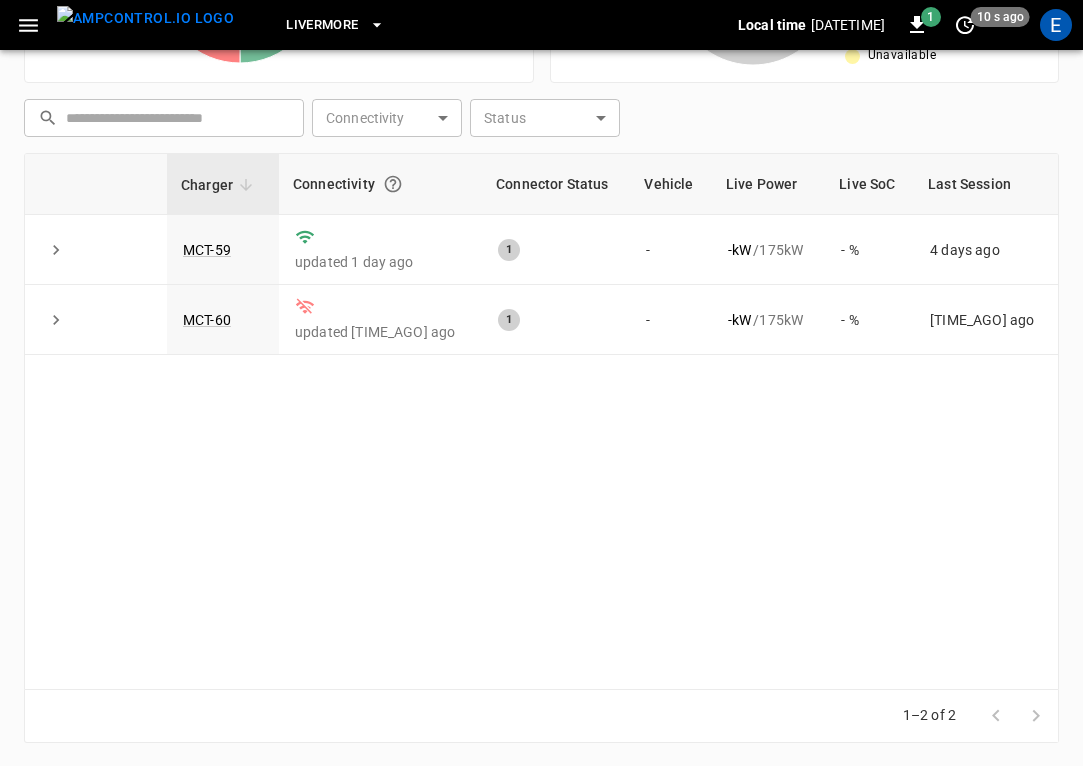 click on "Livermore" at bounding box center [335, 25] 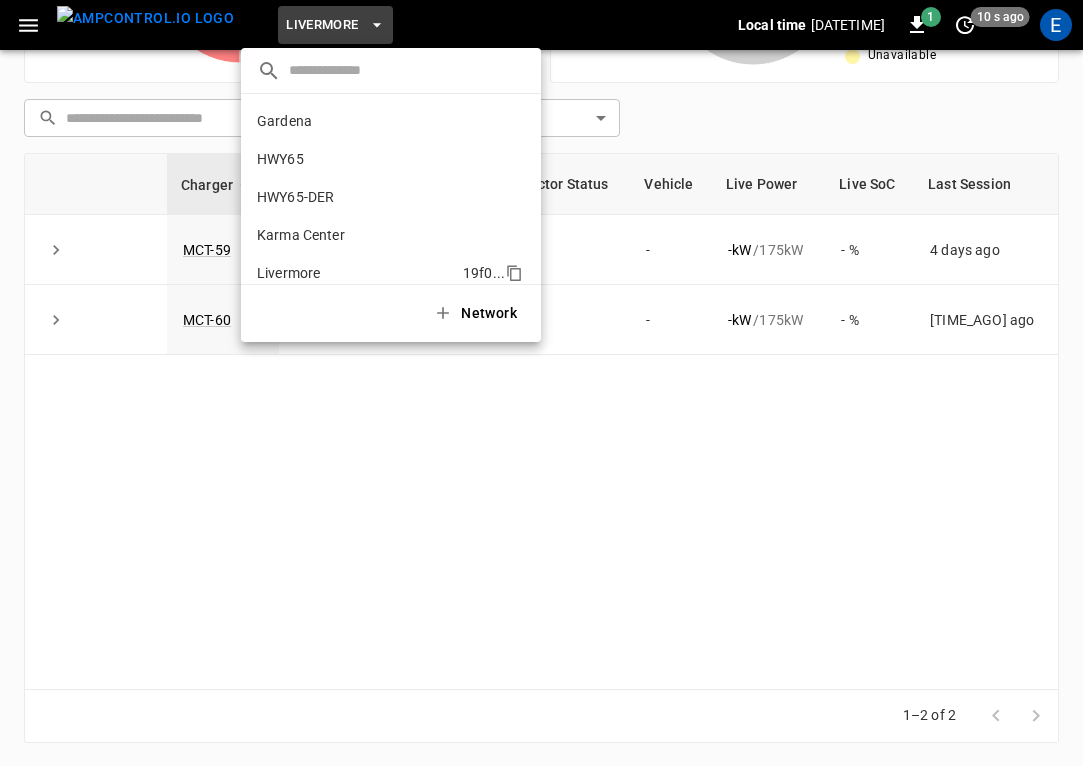 scroll, scrollTop: 146, scrollLeft: 0, axis: vertical 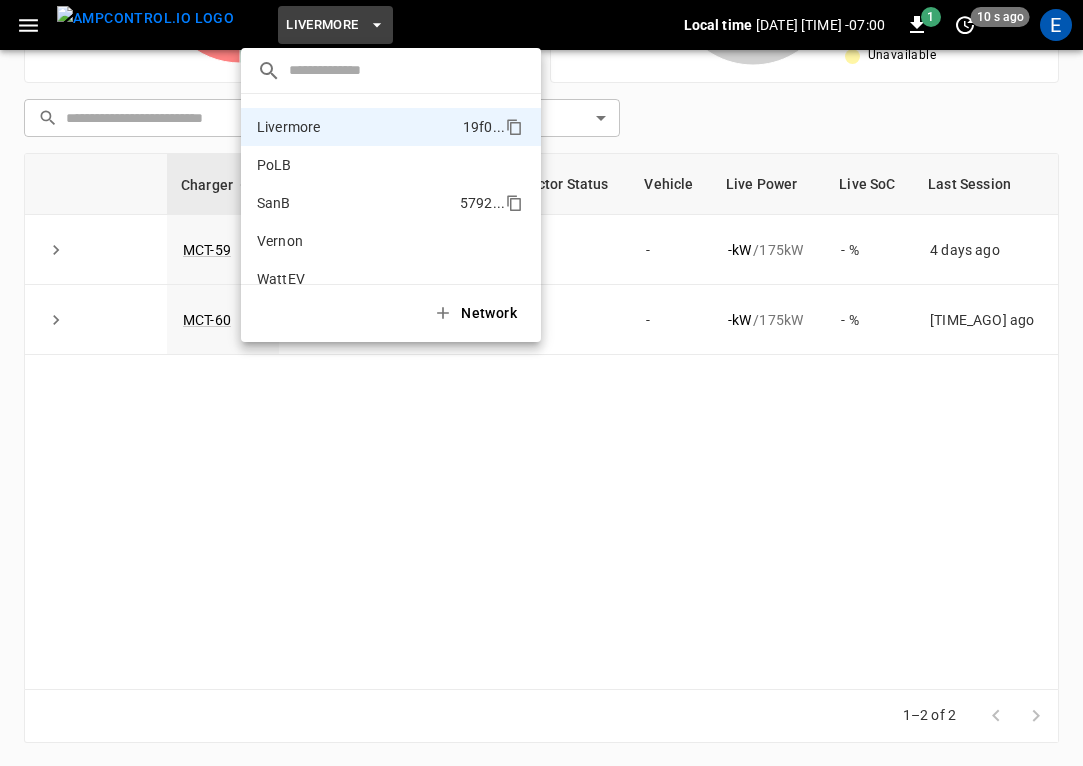 click on "SanB" at bounding box center [274, 203] 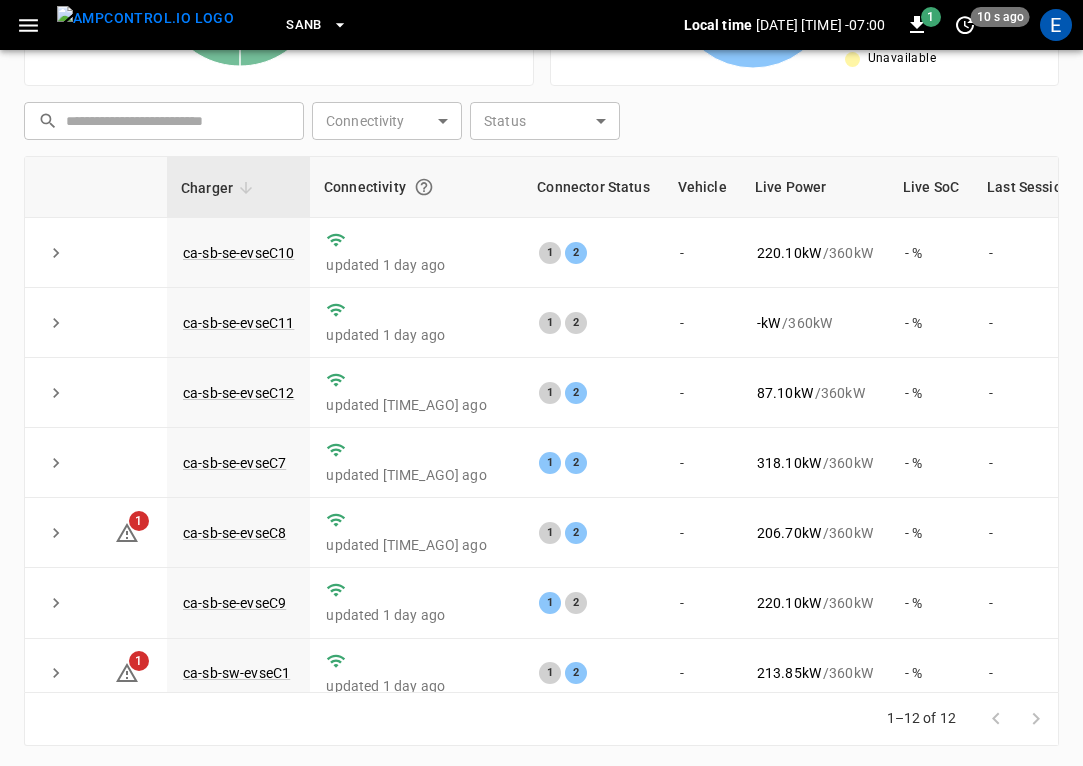 scroll, scrollTop: 476, scrollLeft: 0, axis: vertical 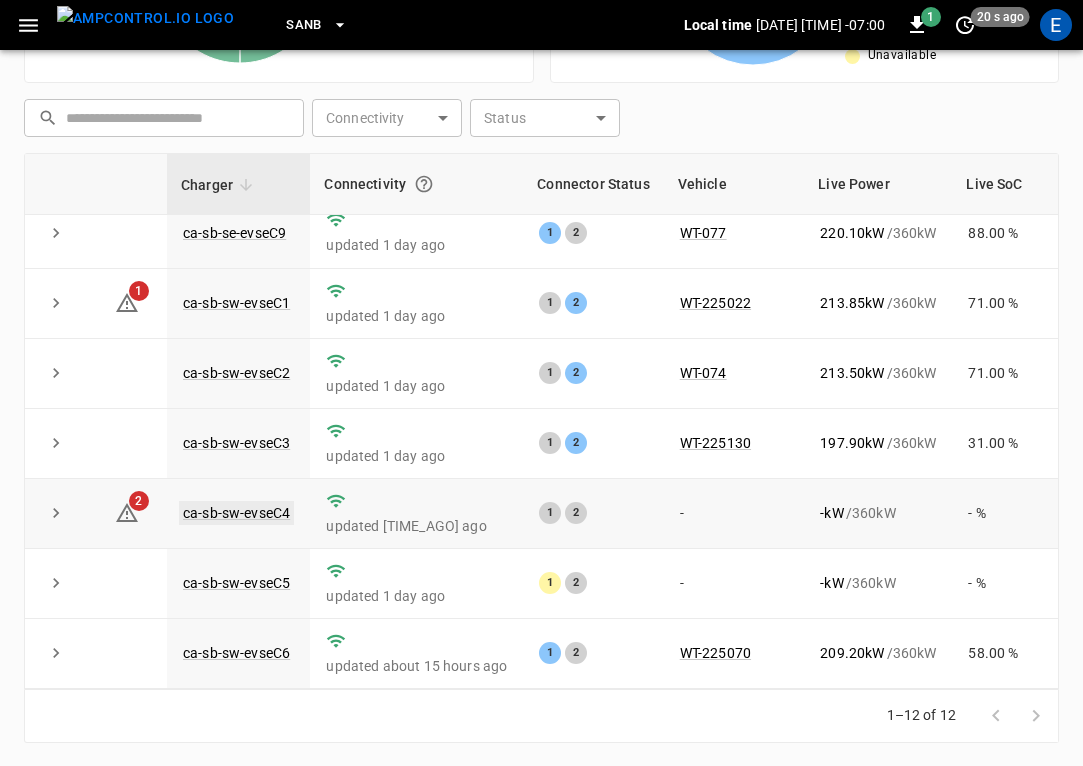 click on "ca-sb-sw-evseC4" at bounding box center [236, 513] 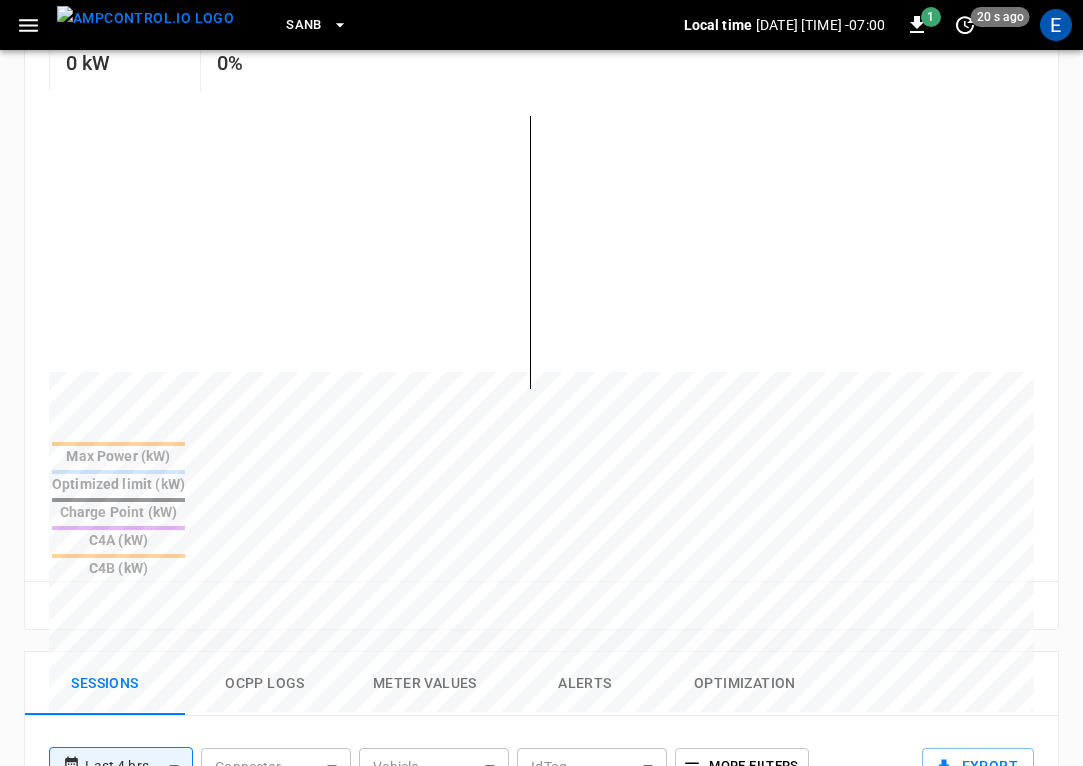 scroll, scrollTop: 857, scrollLeft: 0, axis: vertical 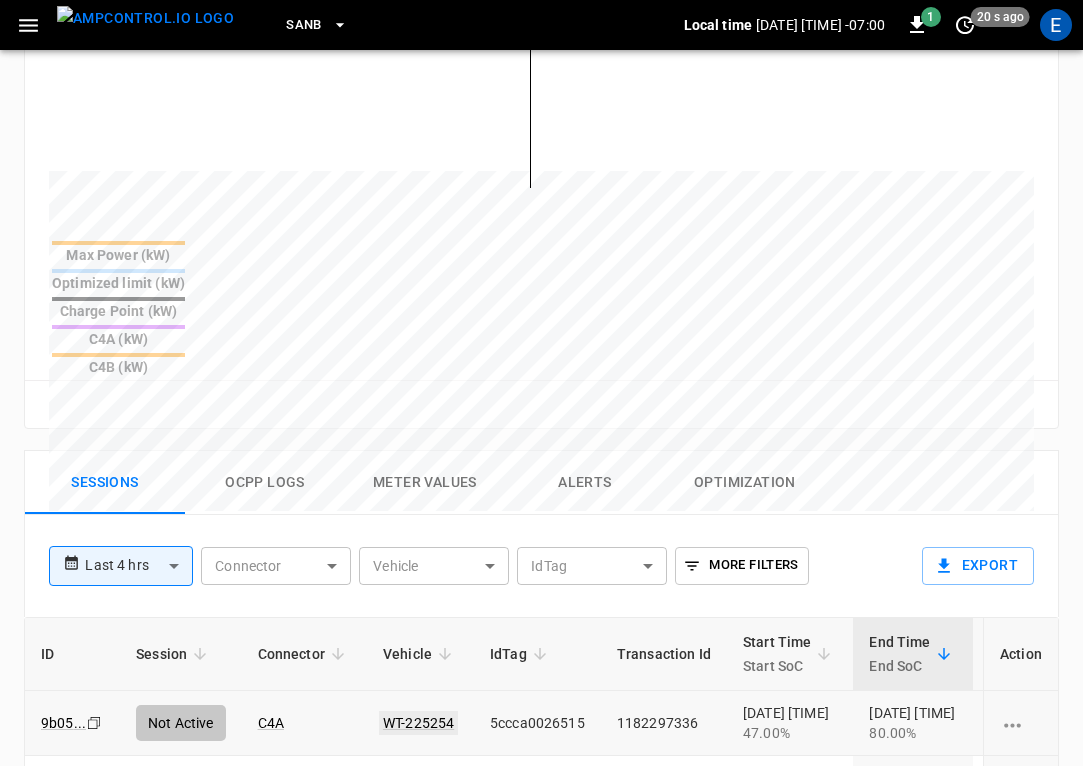 click on "WT-225254" at bounding box center [418, 723] 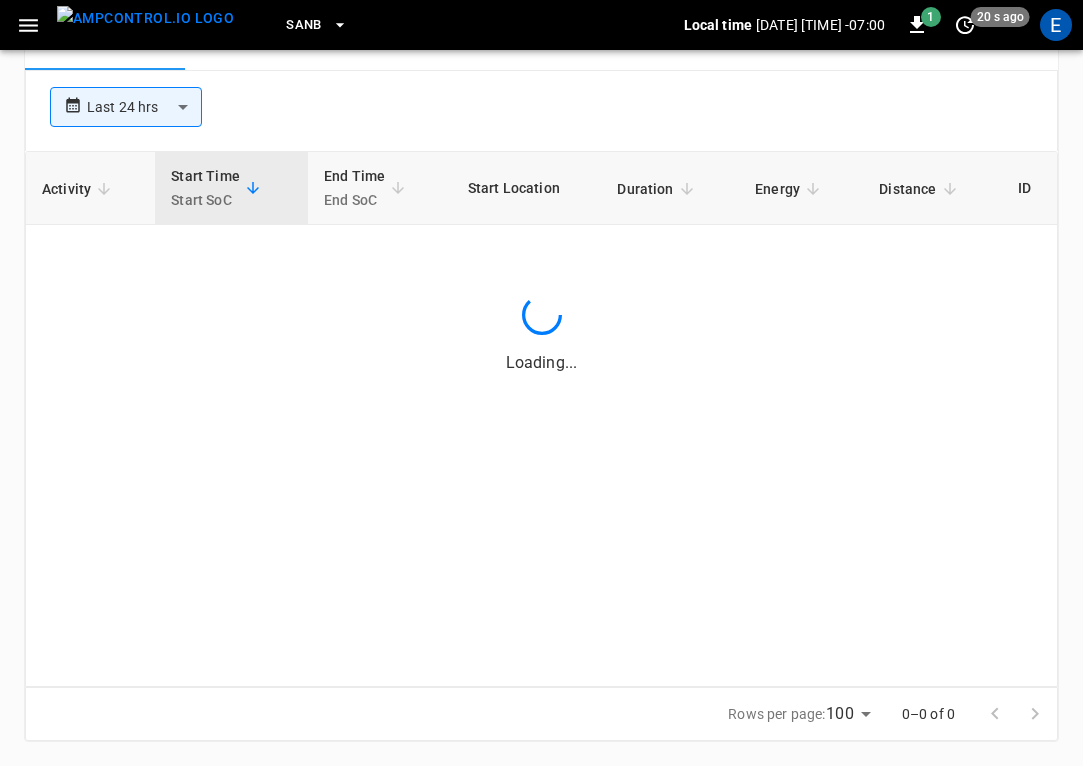 scroll, scrollTop: 857, scrollLeft: 0, axis: vertical 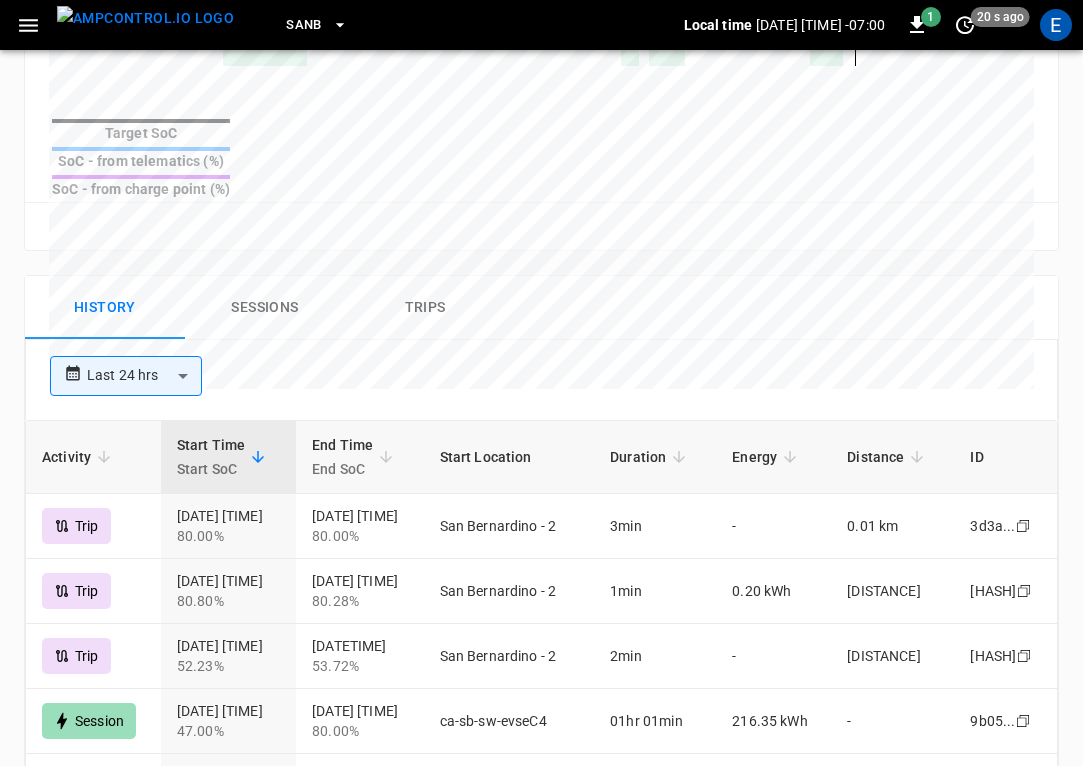 click on "SanB" at bounding box center [304, 25] 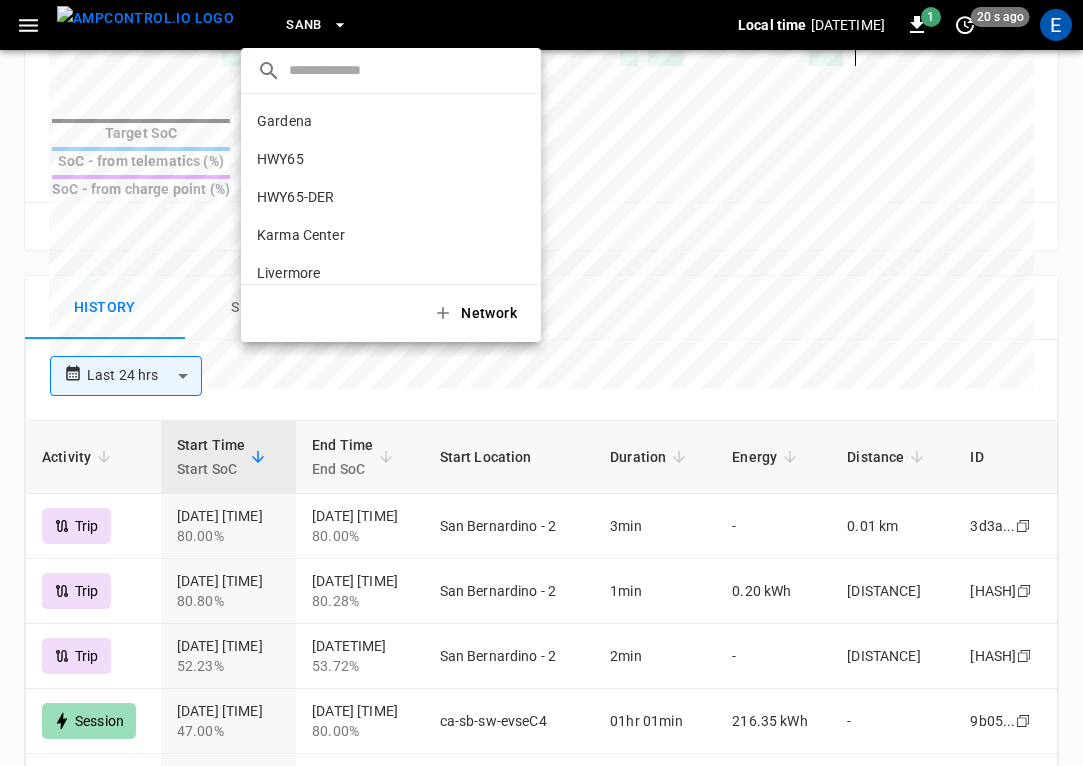 scroll, scrollTop: 168, scrollLeft: 0, axis: vertical 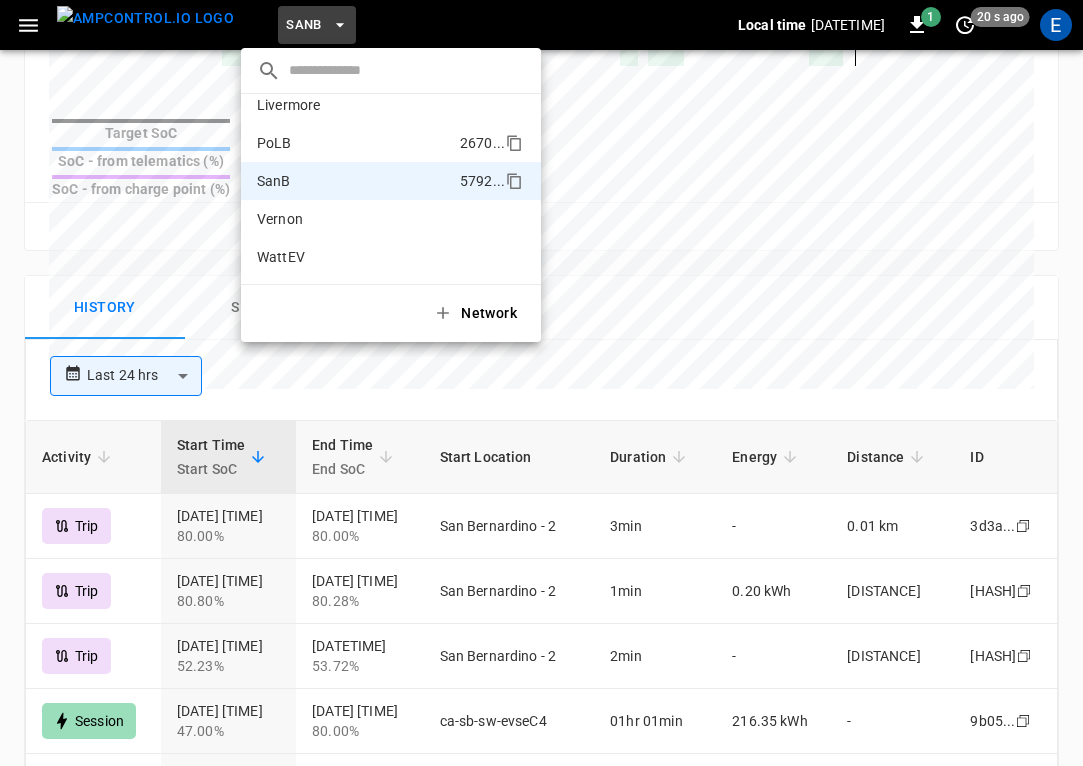 click on "PoLB 2670 ..." at bounding box center [391, 143] 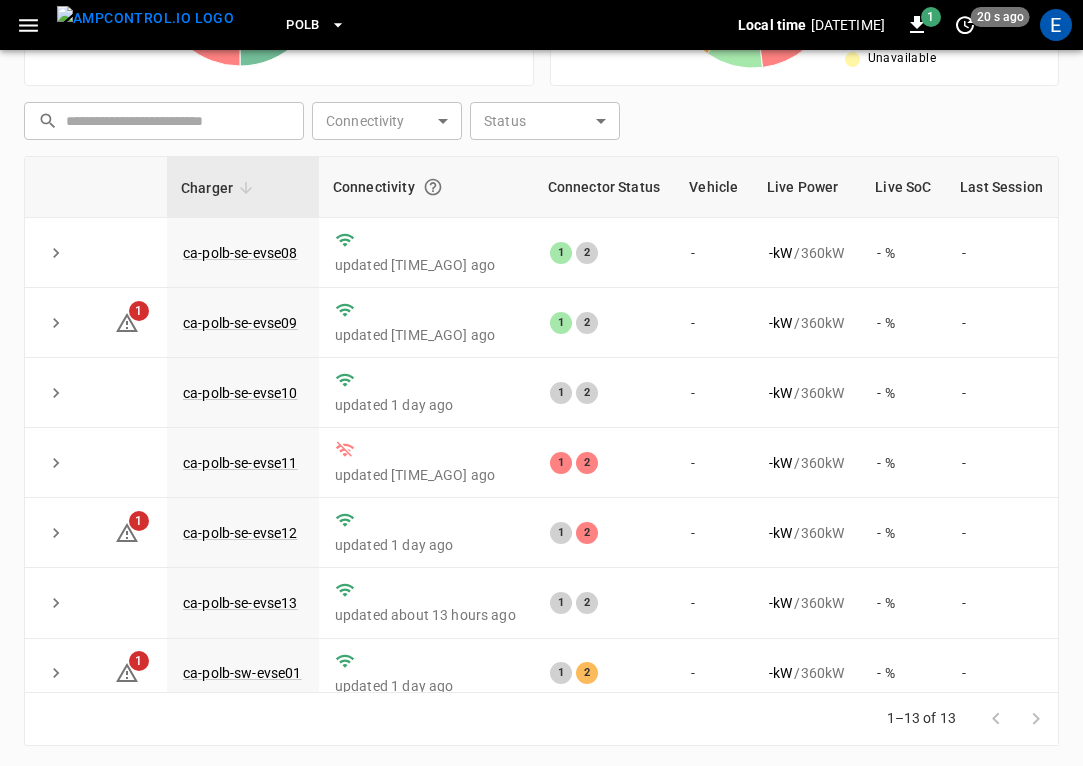 scroll, scrollTop: 476, scrollLeft: 0, axis: vertical 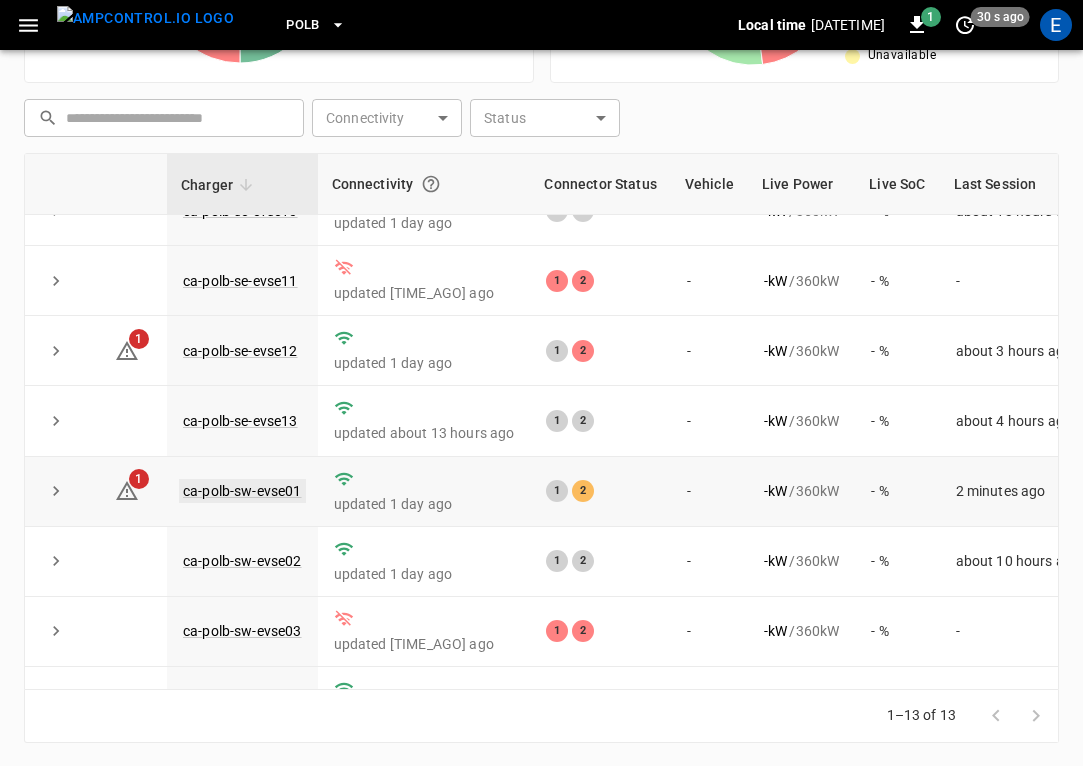 click on "ca-polb-sw-evse01" at bounding box center [242, 491] 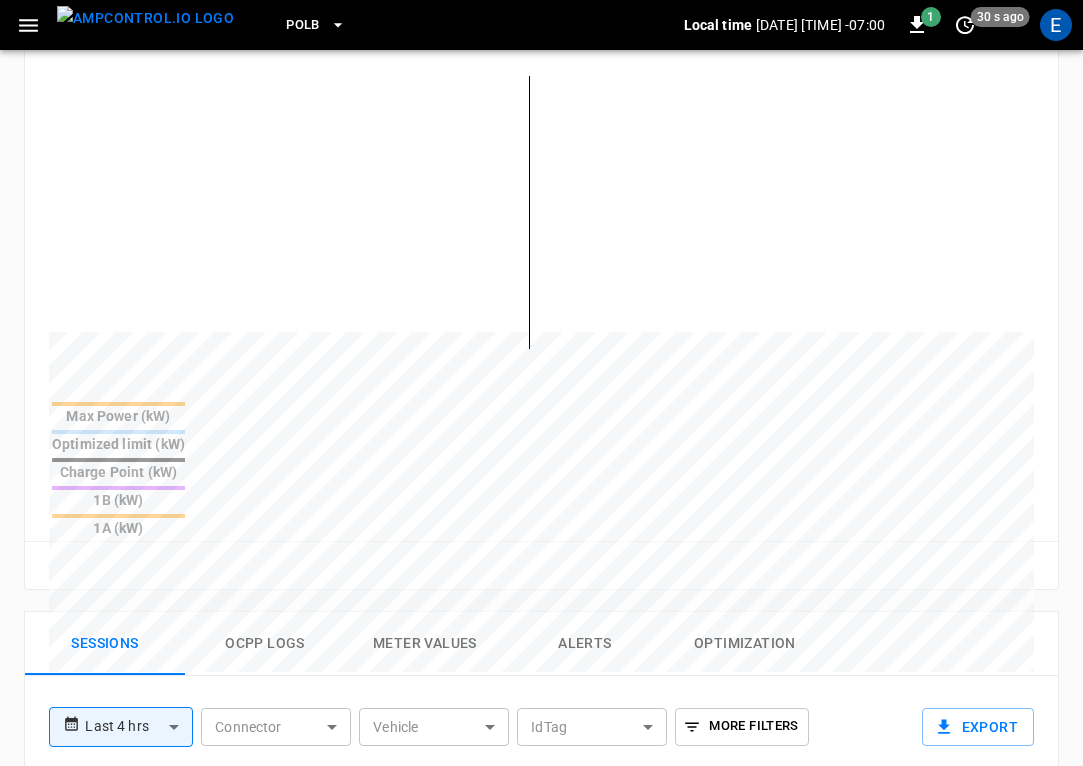 scroll, scrollTop: 1080, scrollLeft: 0, axis: vertical 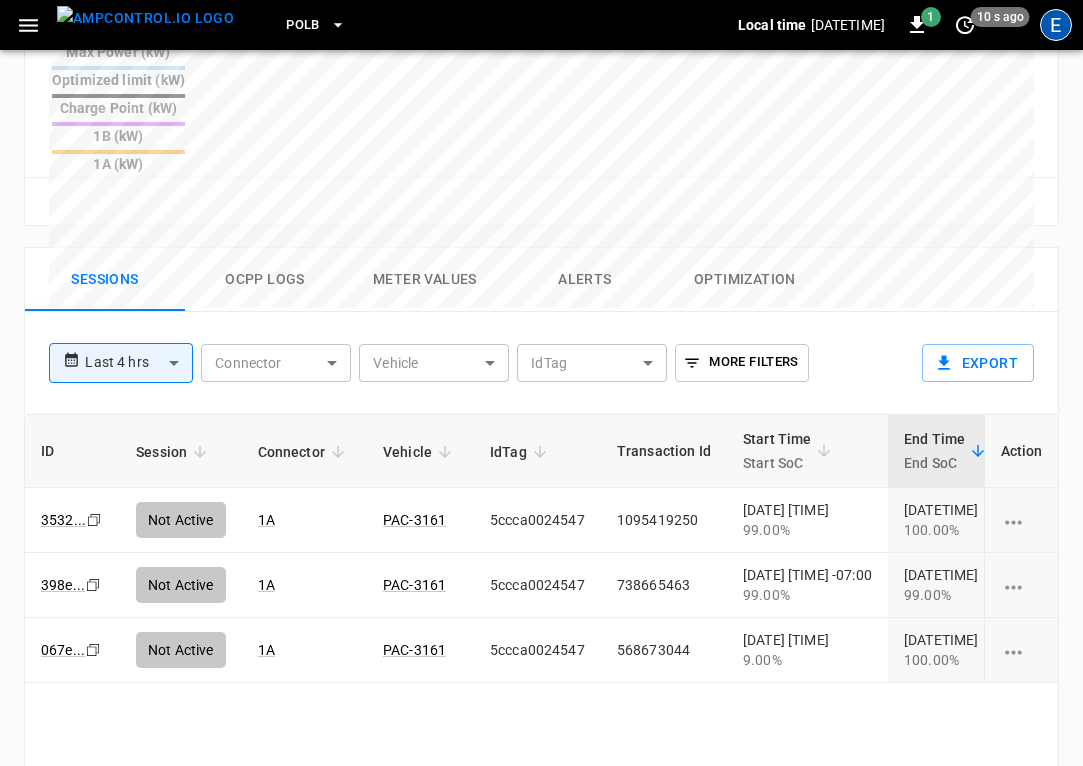 click on "E" at bounding box center (1056, 25) 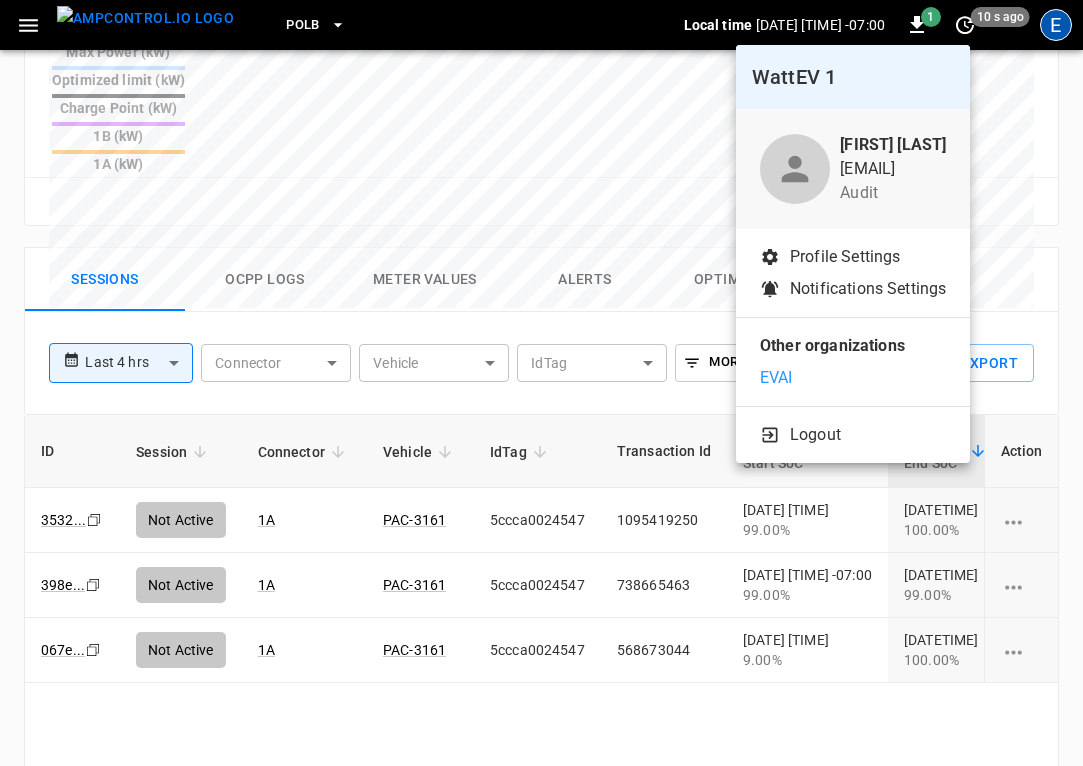 click on "EVAI" at bounding box center (853, 378) 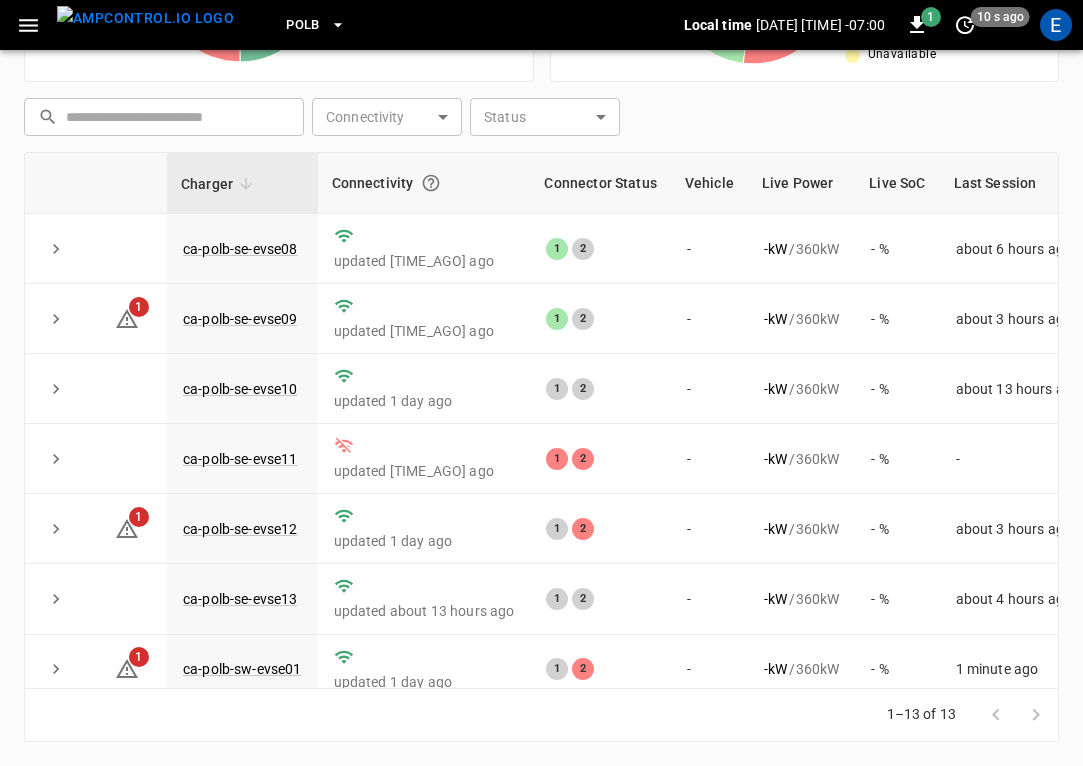 scroll, scrollTop: 476, scrollLeft: 0, axis: vertical 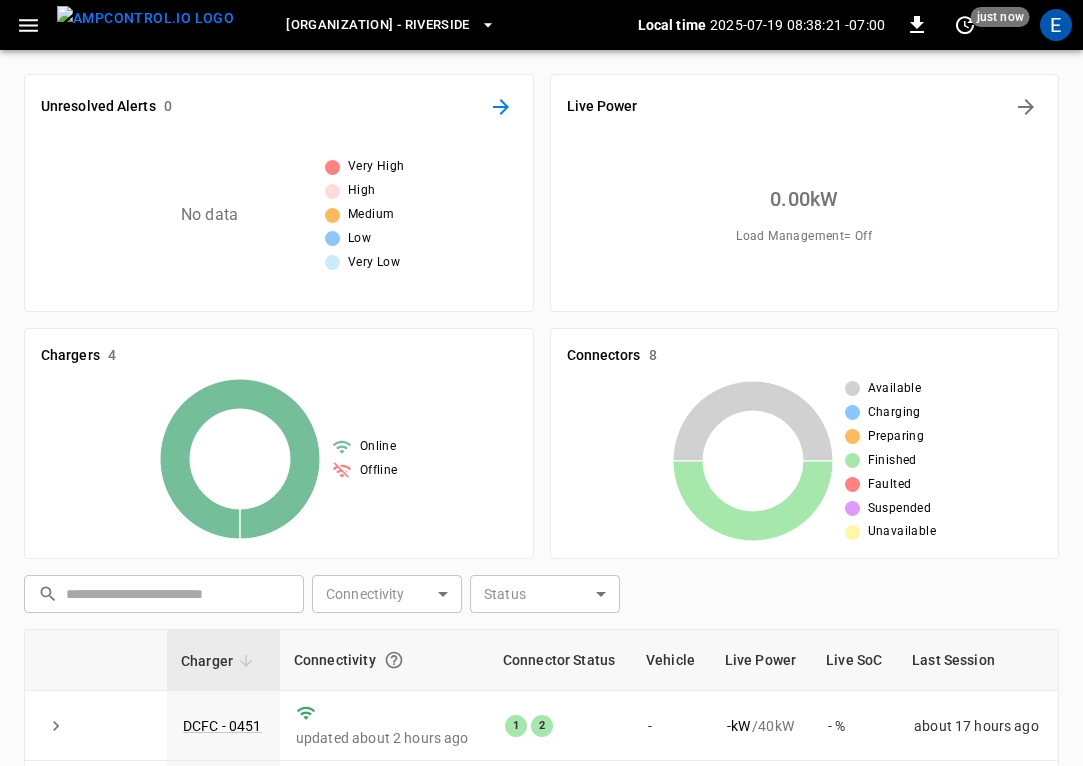 click 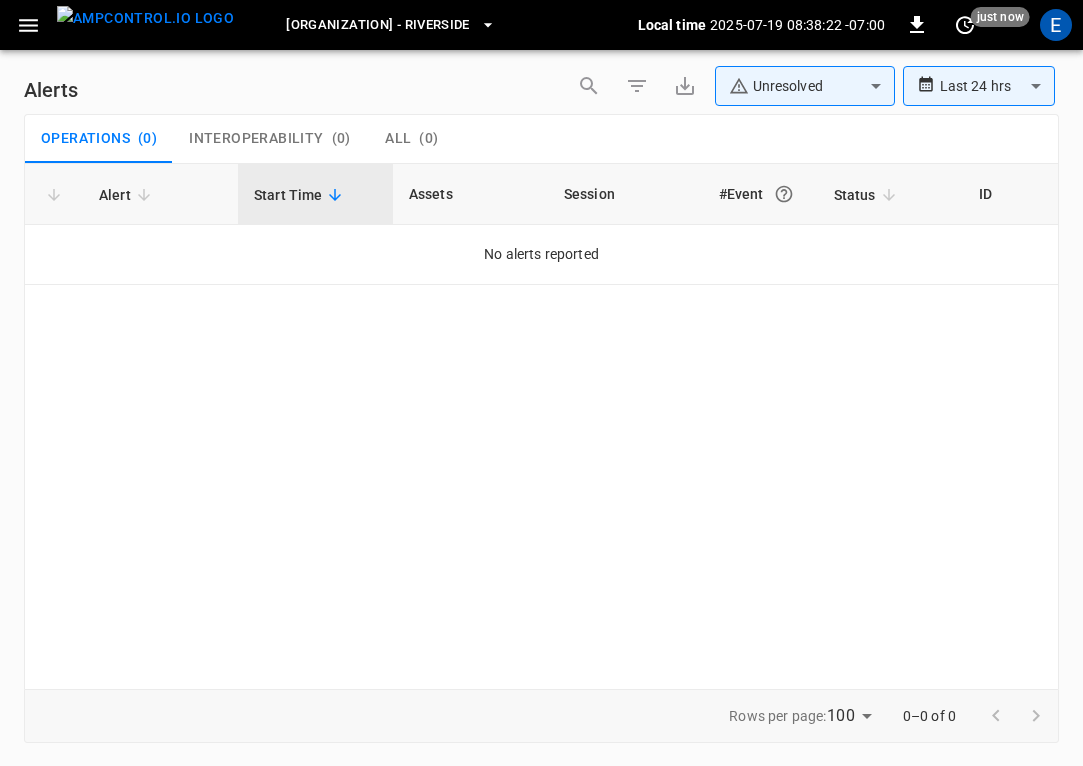 click on "[ORGANIZATION] - Riverside" at bounding box center [378, 25] 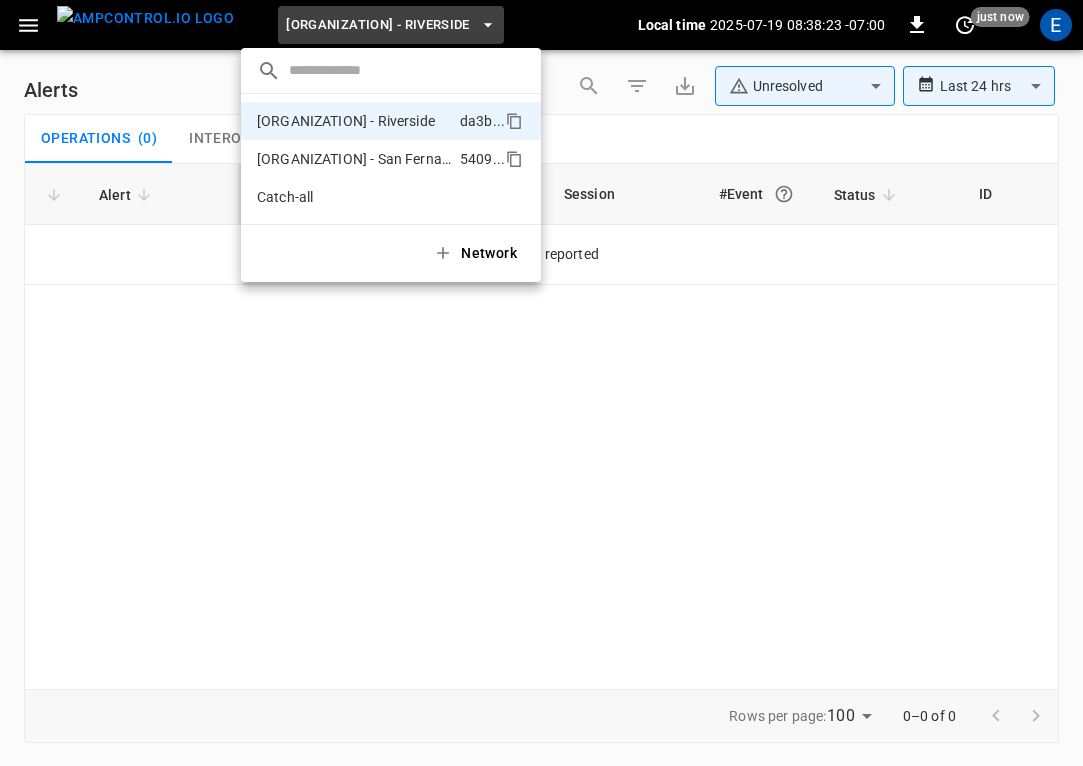 click on "[ORGANIZATION] - San Fernando" at bounding box center [354, 159] 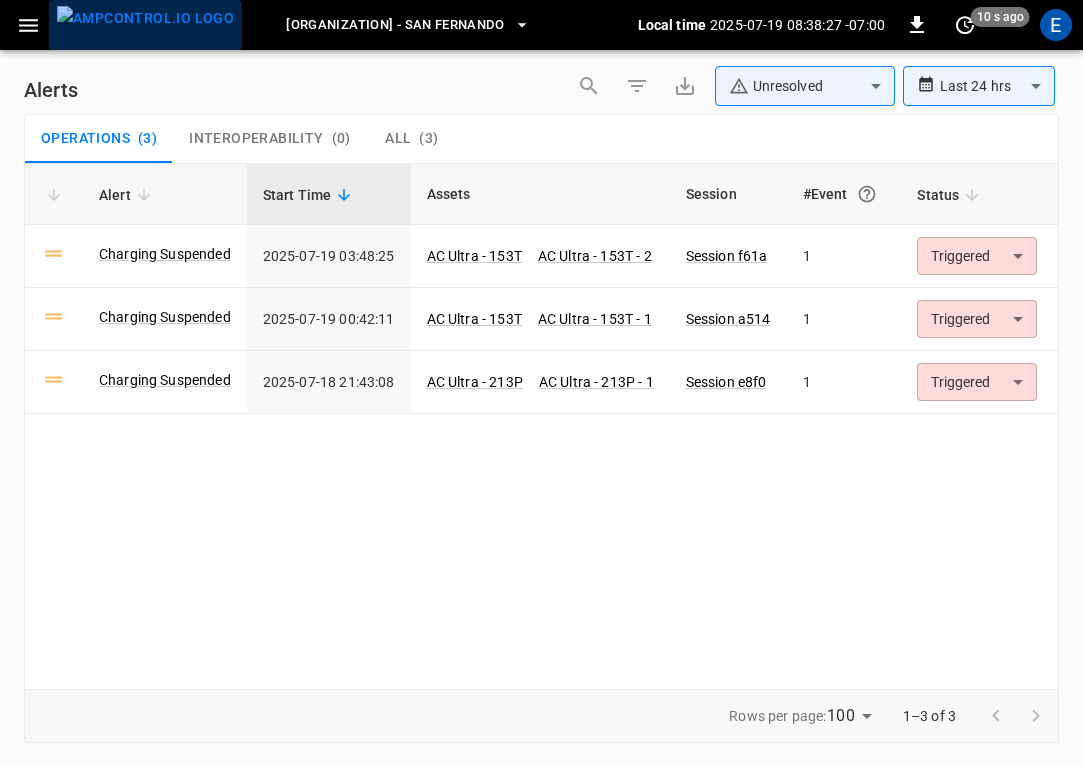 click at bounding box center (145, 18) 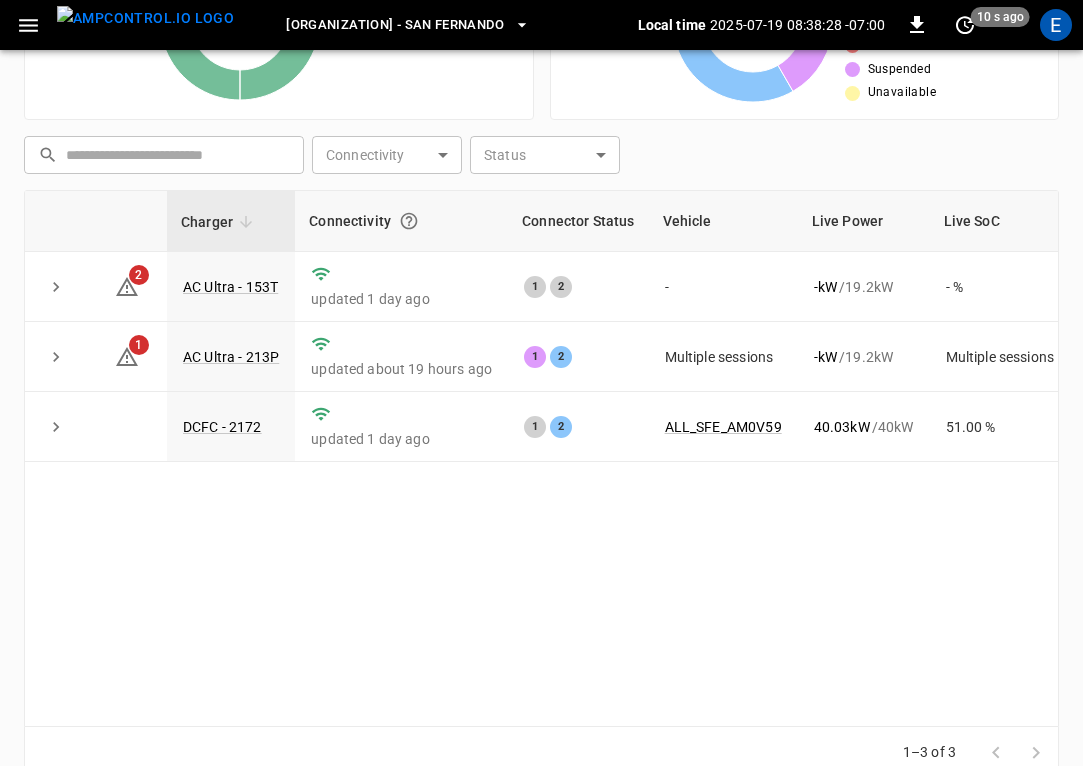 scroll, scrollTop: 476, scrollLeft: 0, axis: vertical 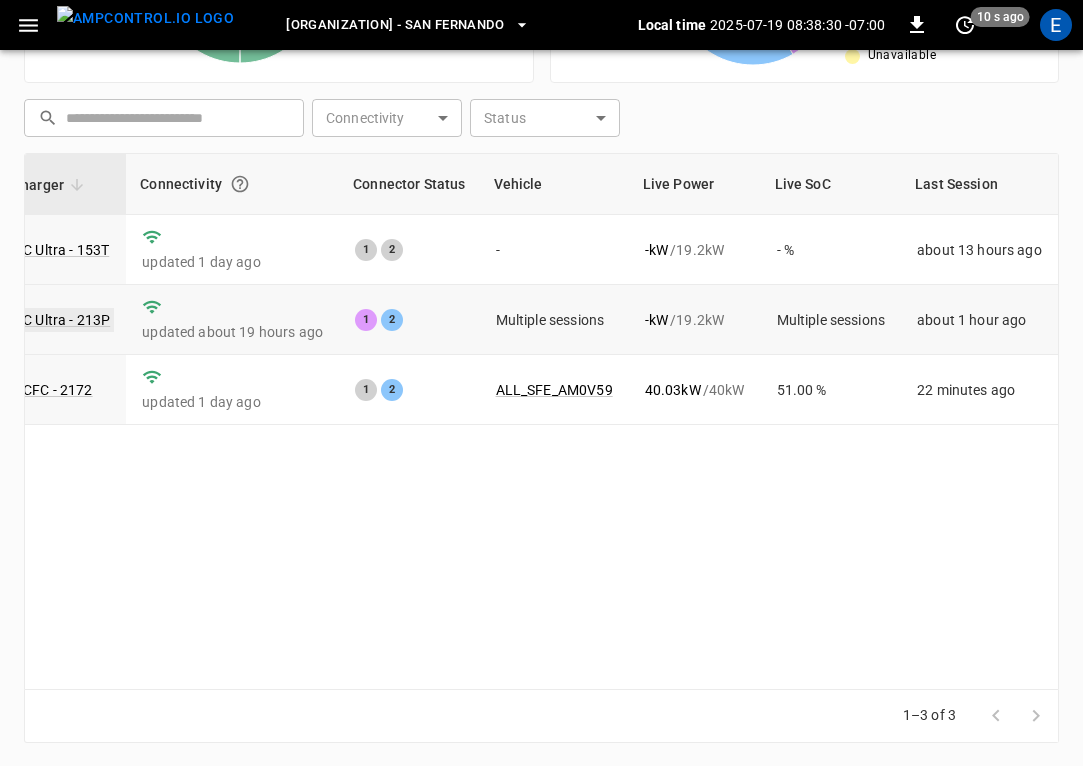 click on "AC Ultra - 213P" at bounding box center [62, 320] 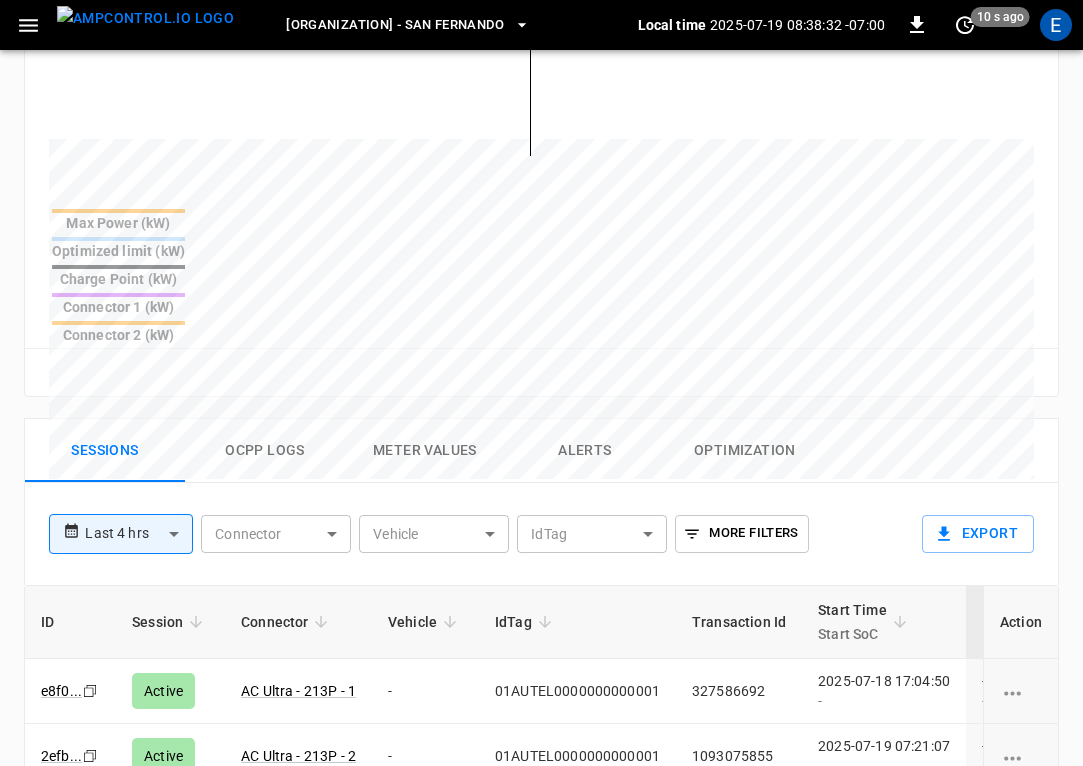 scroll, scrollTop: 966, scrollLeft: 0, axis: vertical 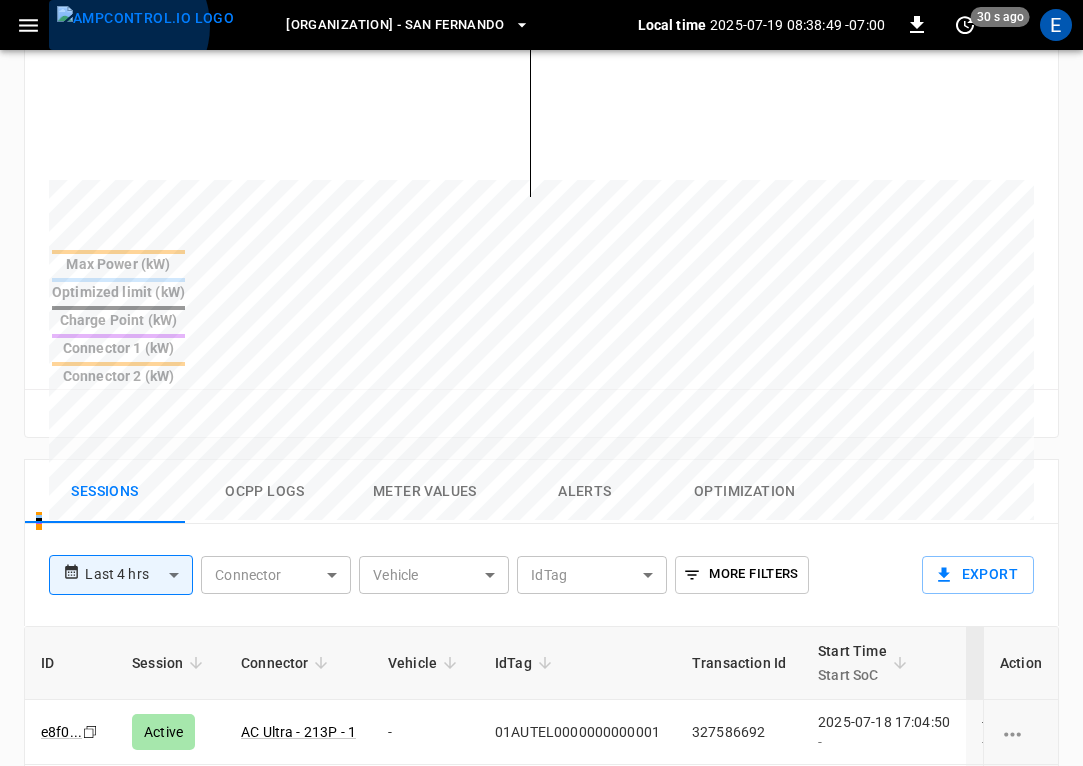 click at bounding box center [145, 18] 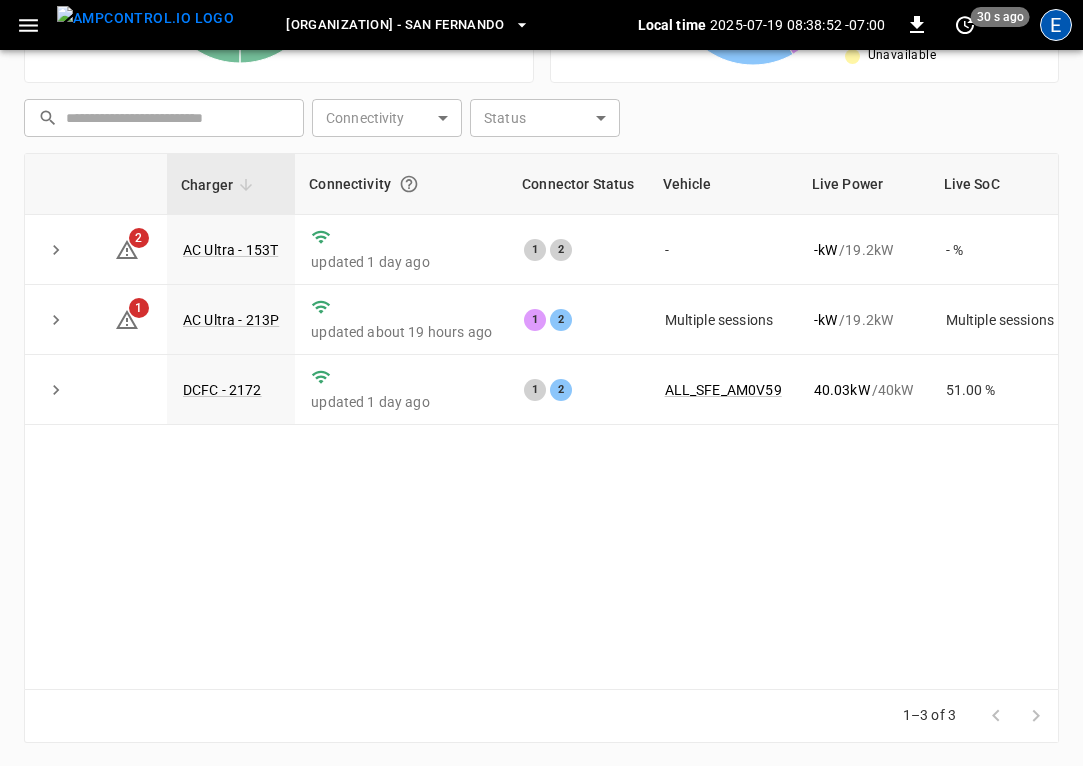 click on "E" at bounding box center (1056, 25) 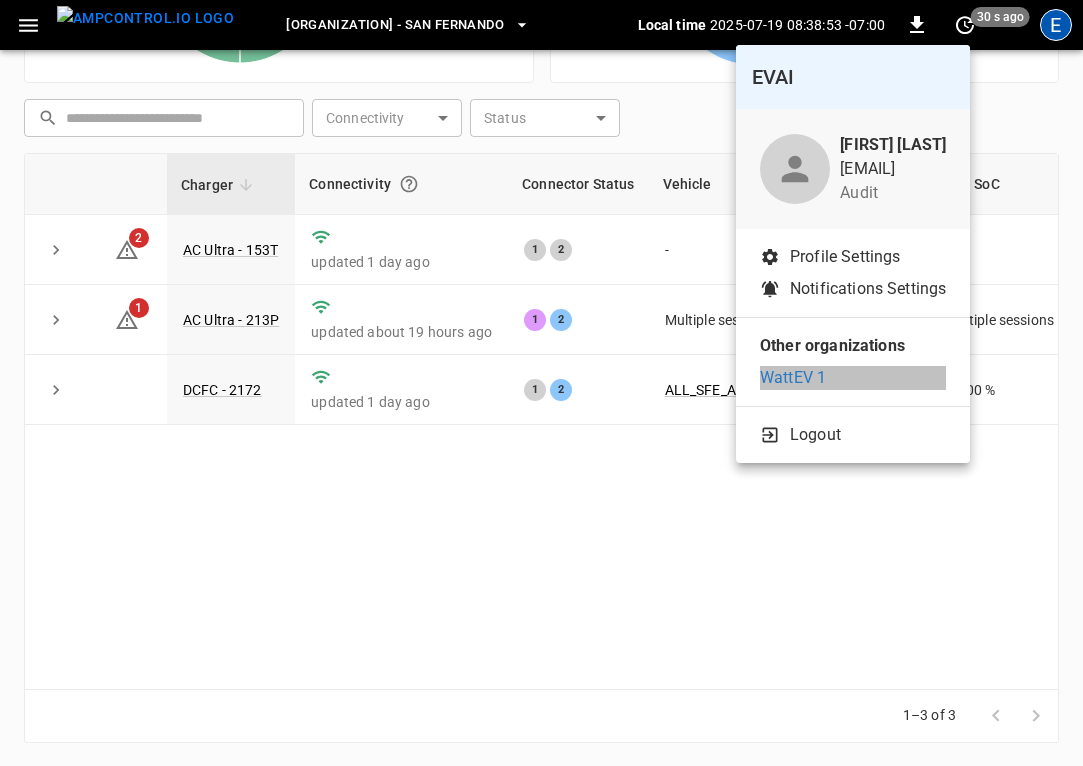click on "WattEV 1" at bounding box center [793, 378] 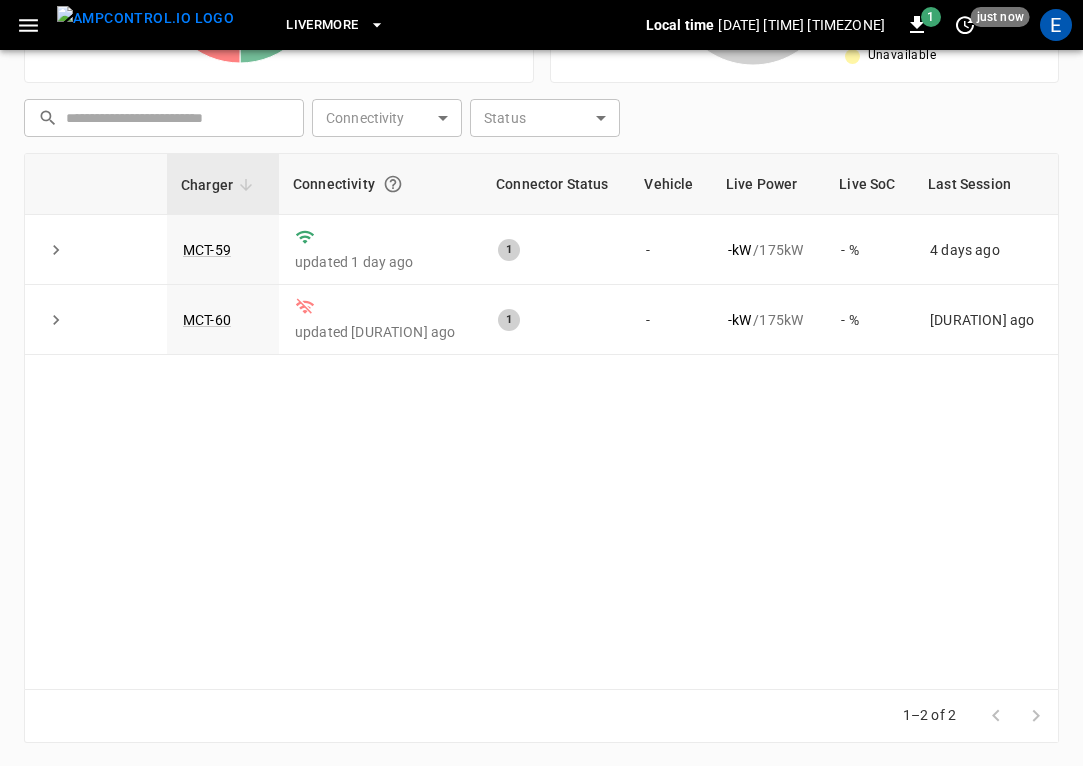 scroll, scrollTop: 0, scrollLeft: 0, axis: both 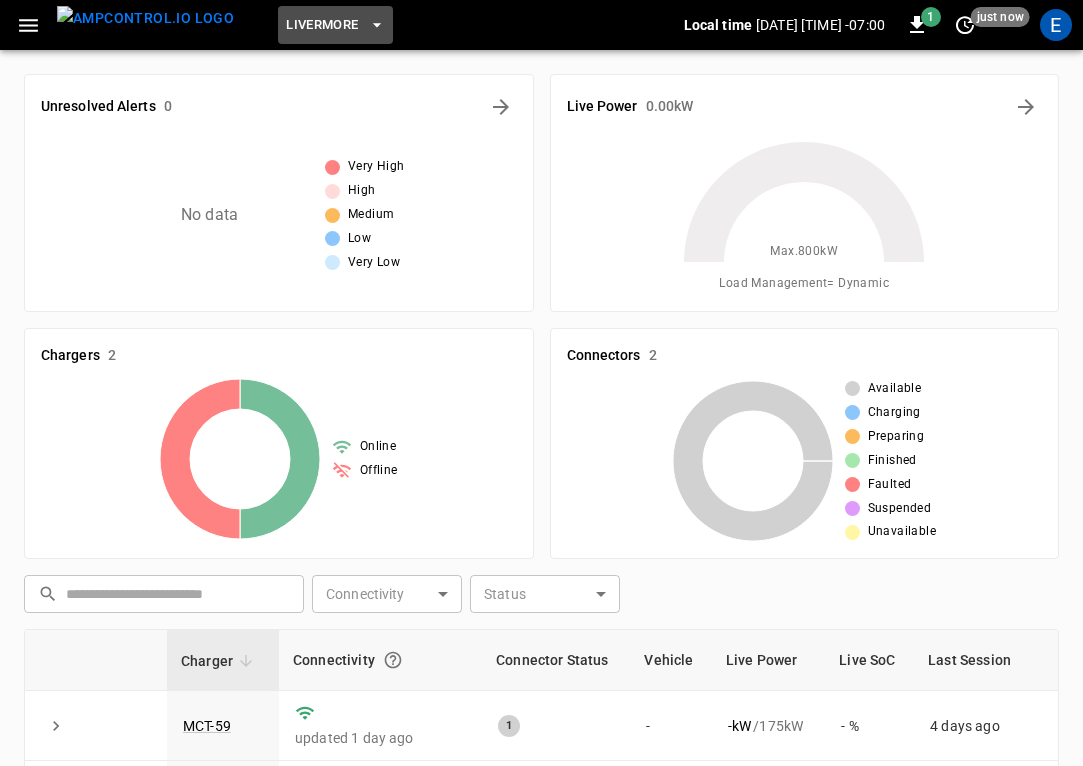 click on "Livermore" at bounding box center [322, 25] 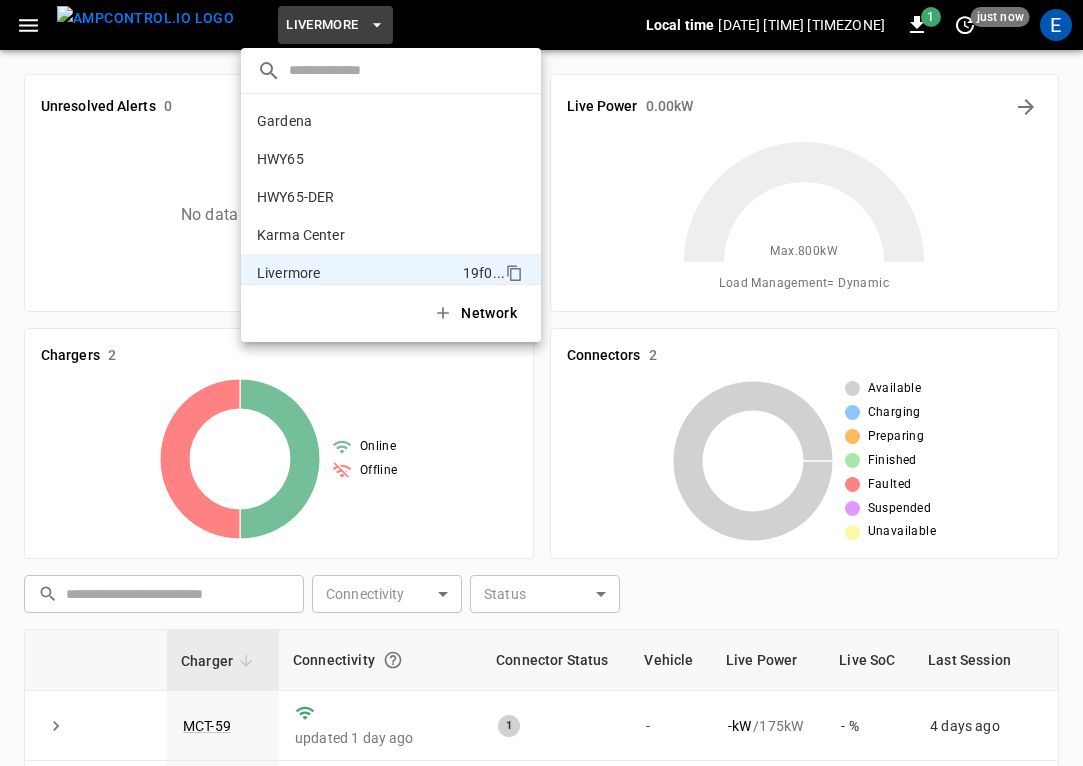 scroll, scrollTop: 146, scrollLeft: 0, axis: vertical 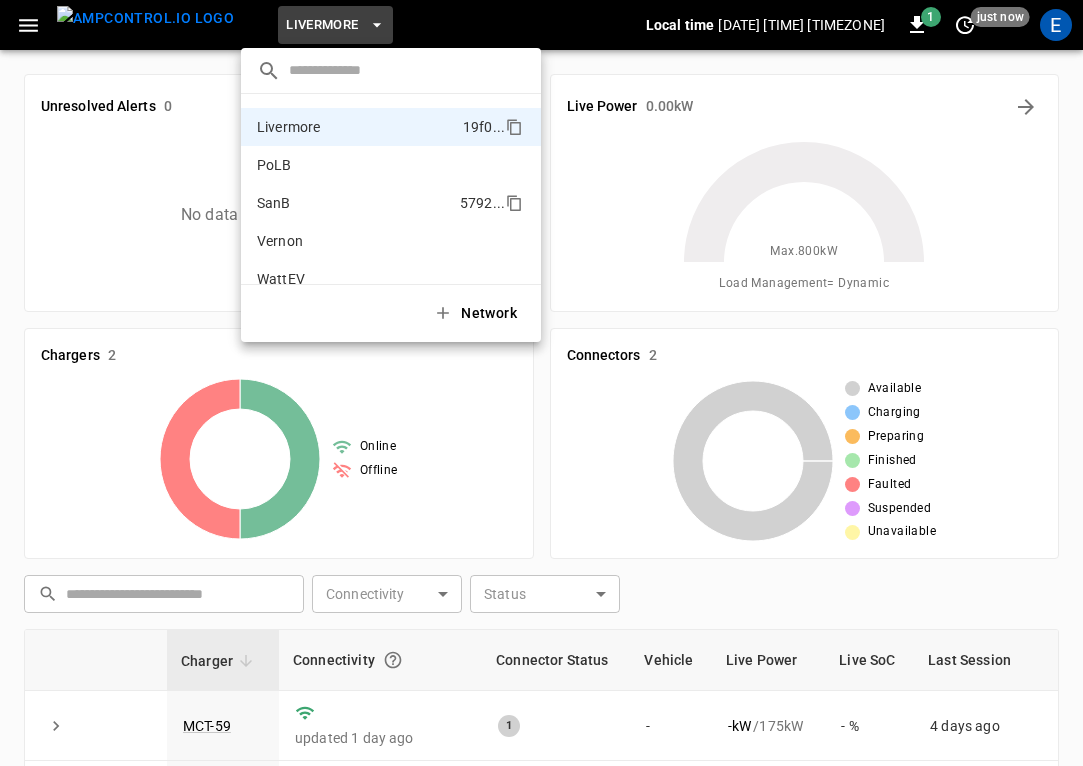 click on "SanB 5792 ..." at bounding box center [391, 203] 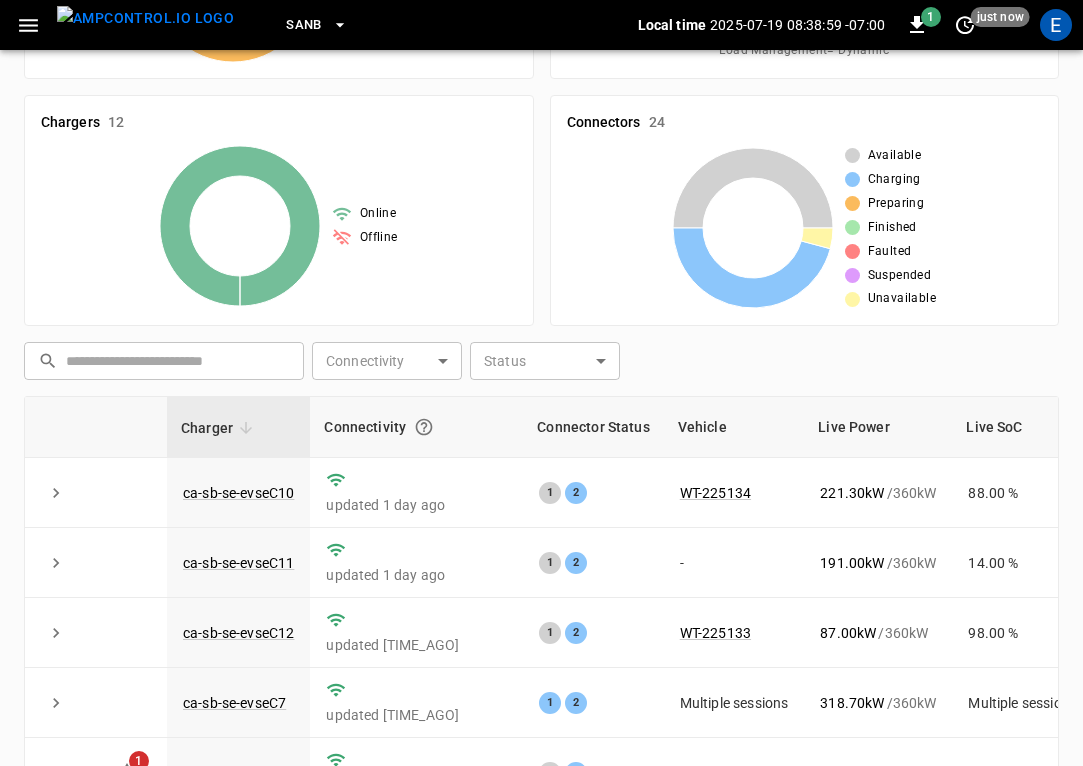 scroll, scrollTop: 476, scrollLeft: 0, axis: vertical 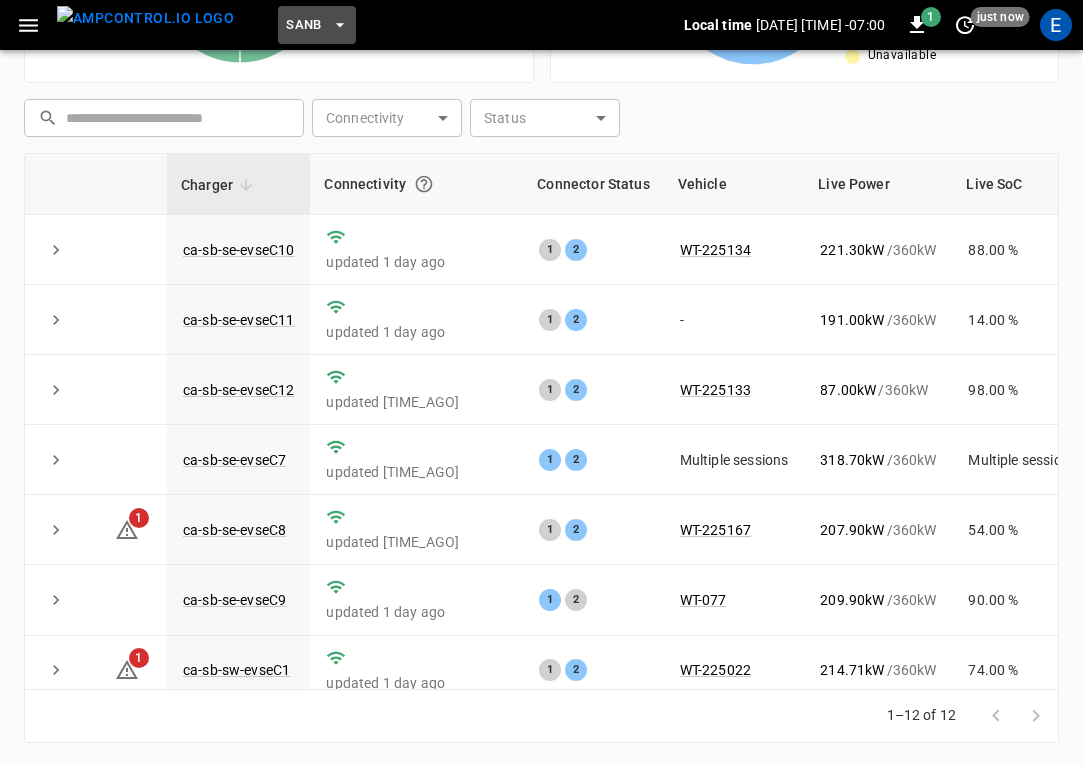 click on "SanB" at bounding box center [317, 25] 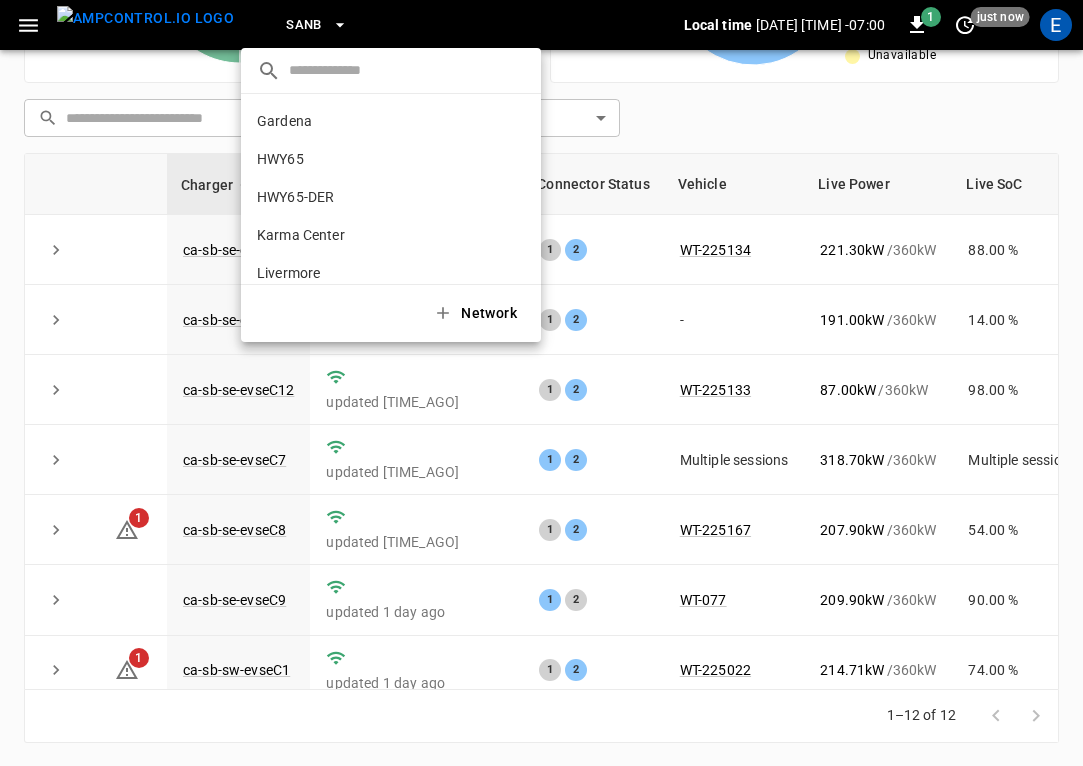 scroll, scrollTop: 168, scrollLeft: 0, axis: vertical 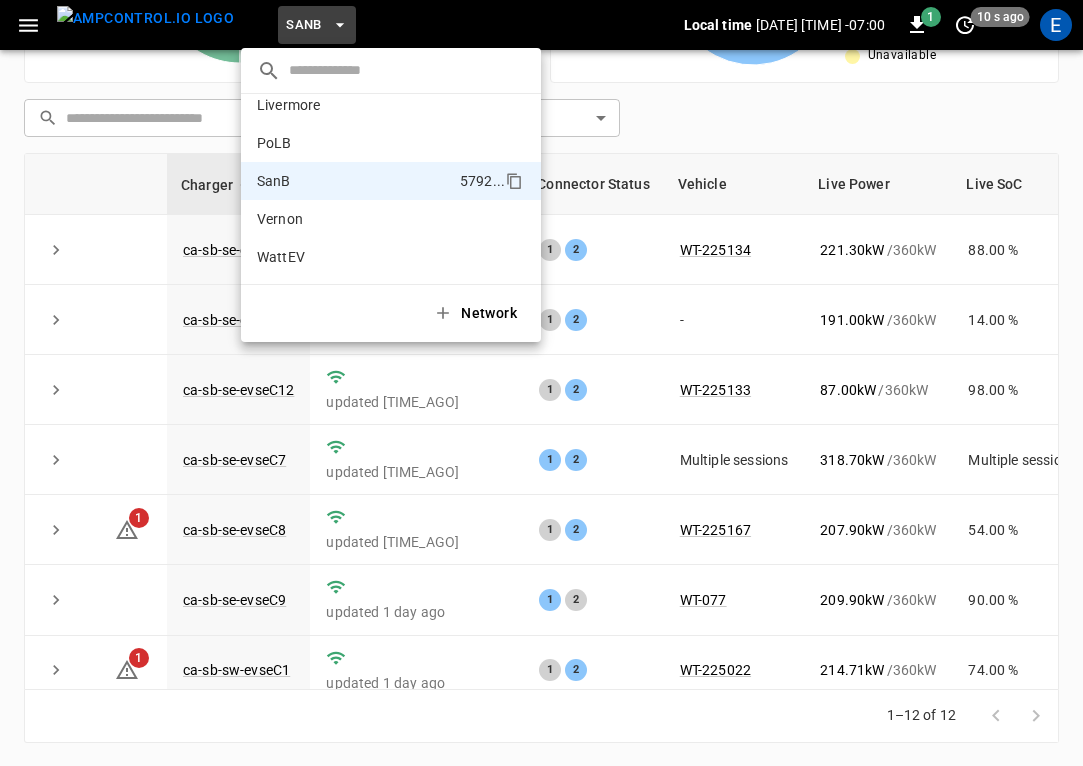 click at bounding box center (541, 383) 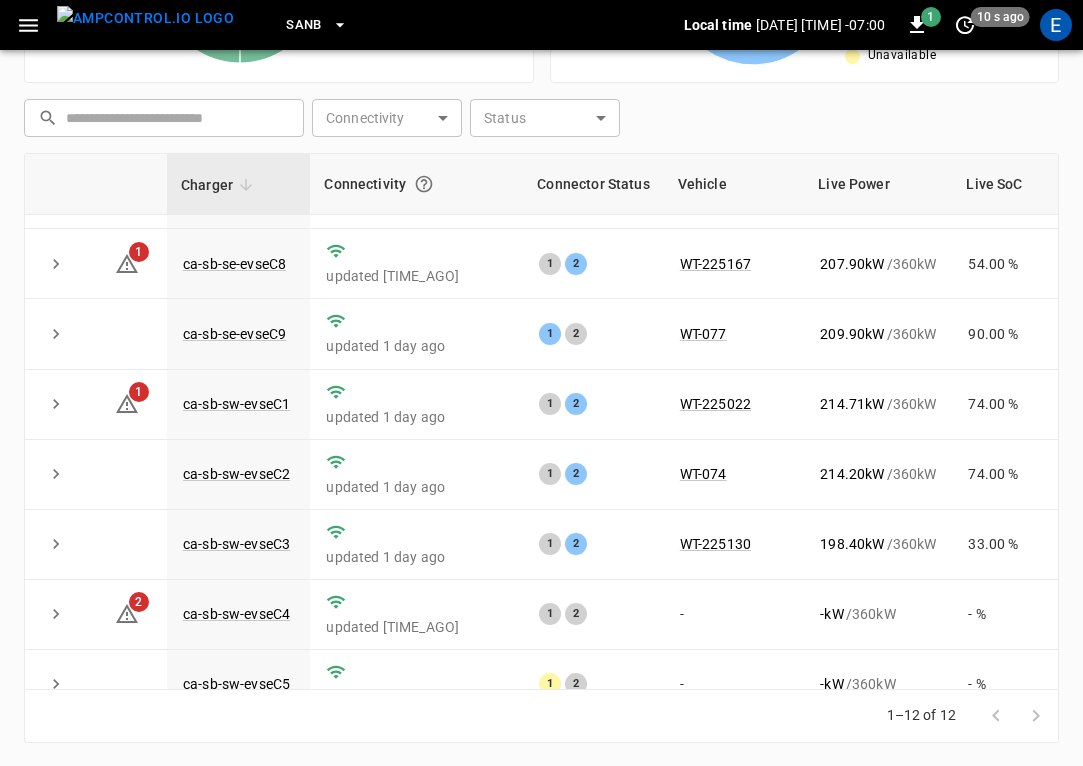 scroll, scrollTop: 373, scrollLeft: 0, axis: vertical 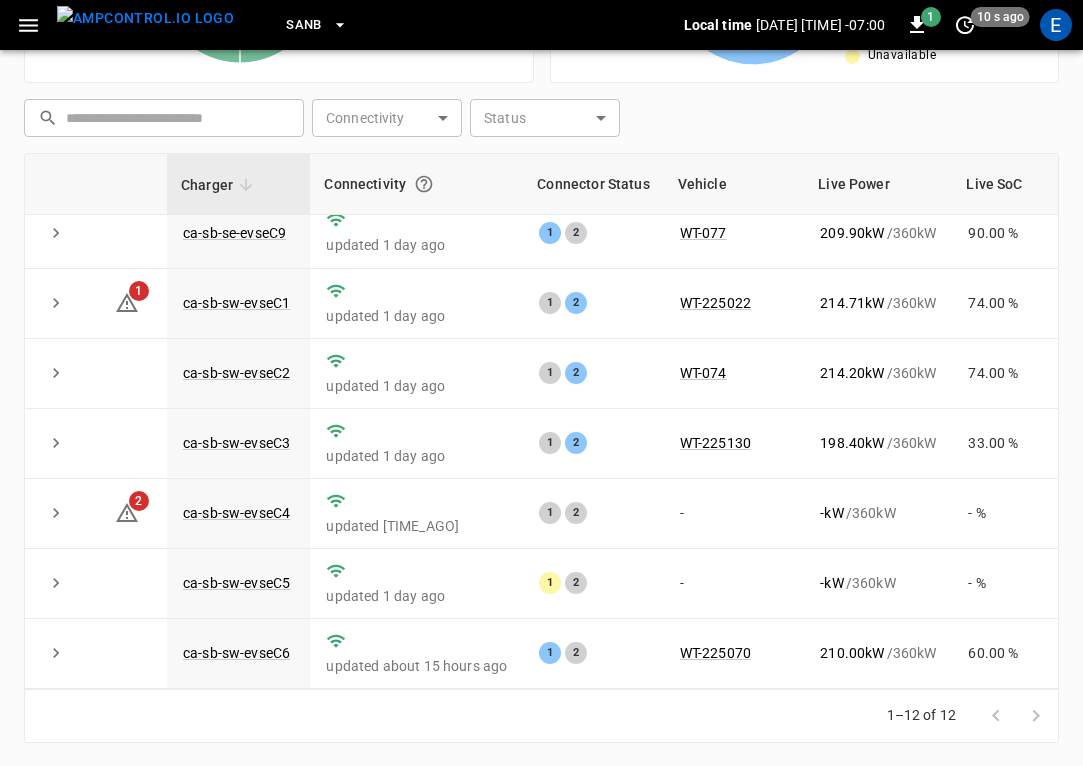 click on "SanB" at bounding box center (317, 25) 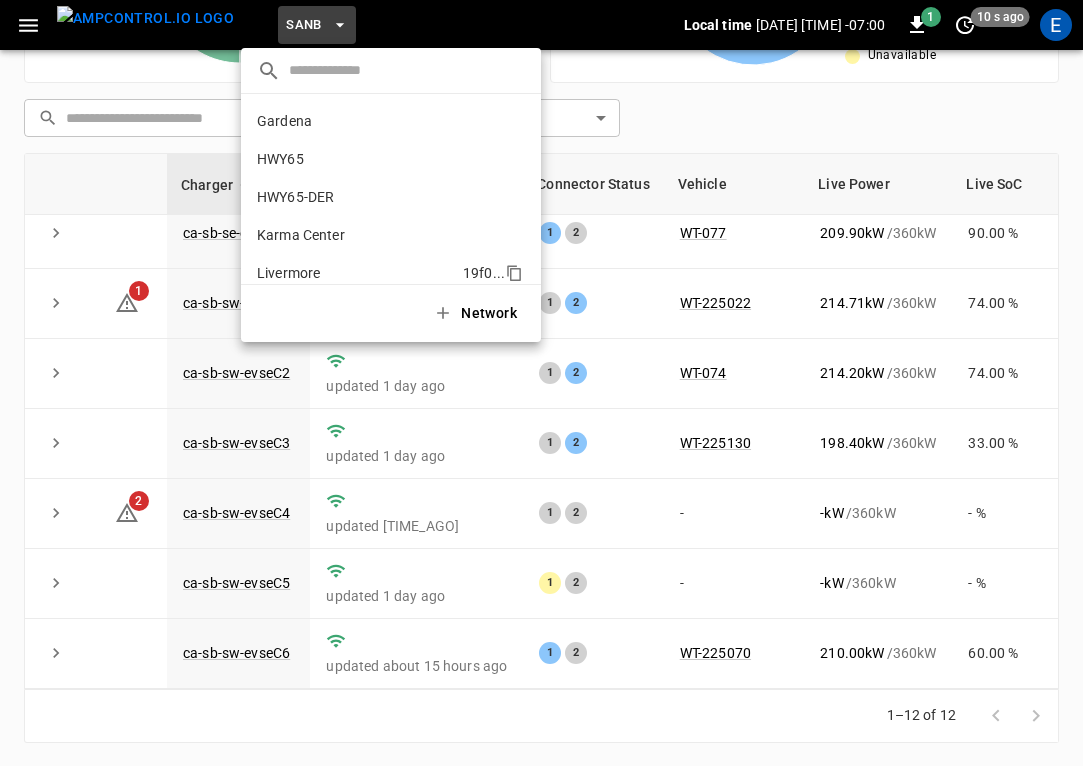 scroll, scrollTop: 168, scrollLeft: 0, axis: vertical 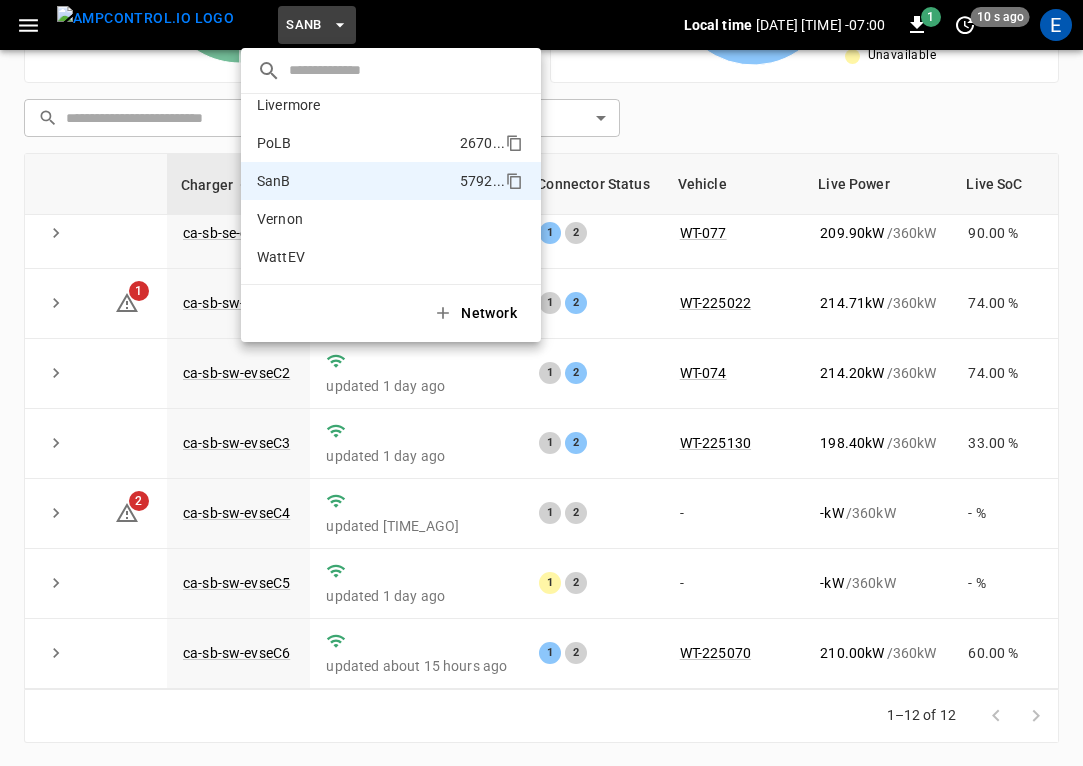 click on "PoLB 2670 ..." at bounding box center [391, 143] 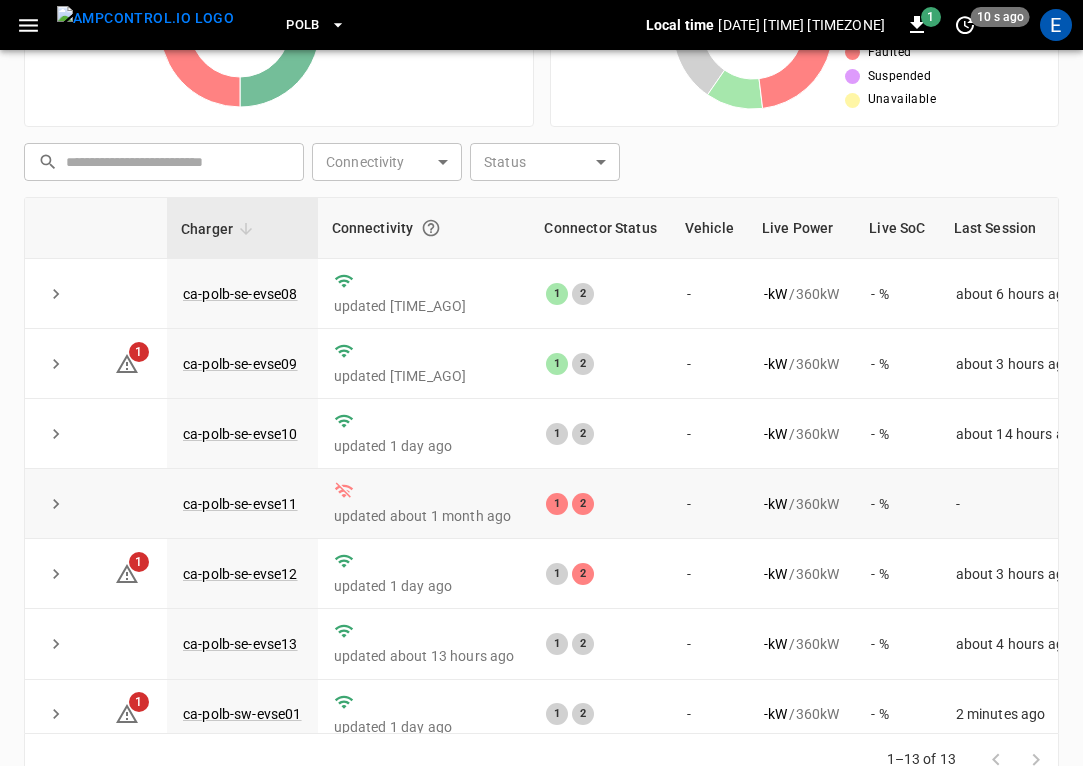 scroll, scrollTop: 428, scrollLeft: 0, axis: vertical 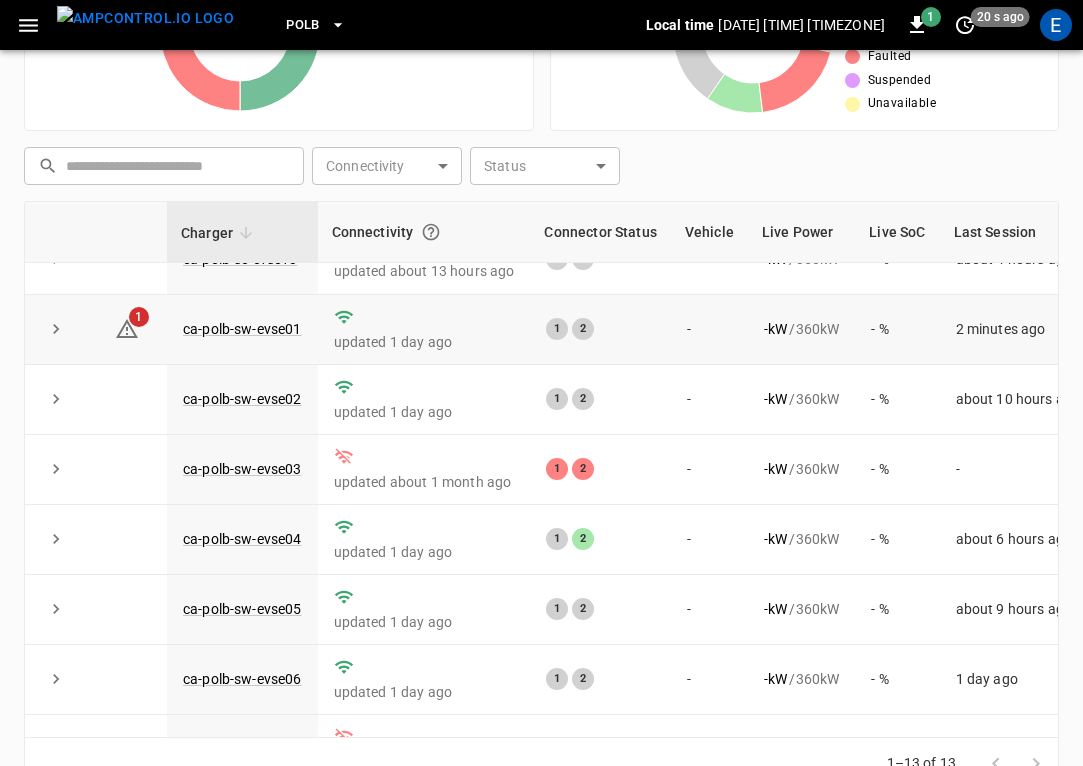 click on "ca-polb-sw-evse01" at bounding box center (242, 330) 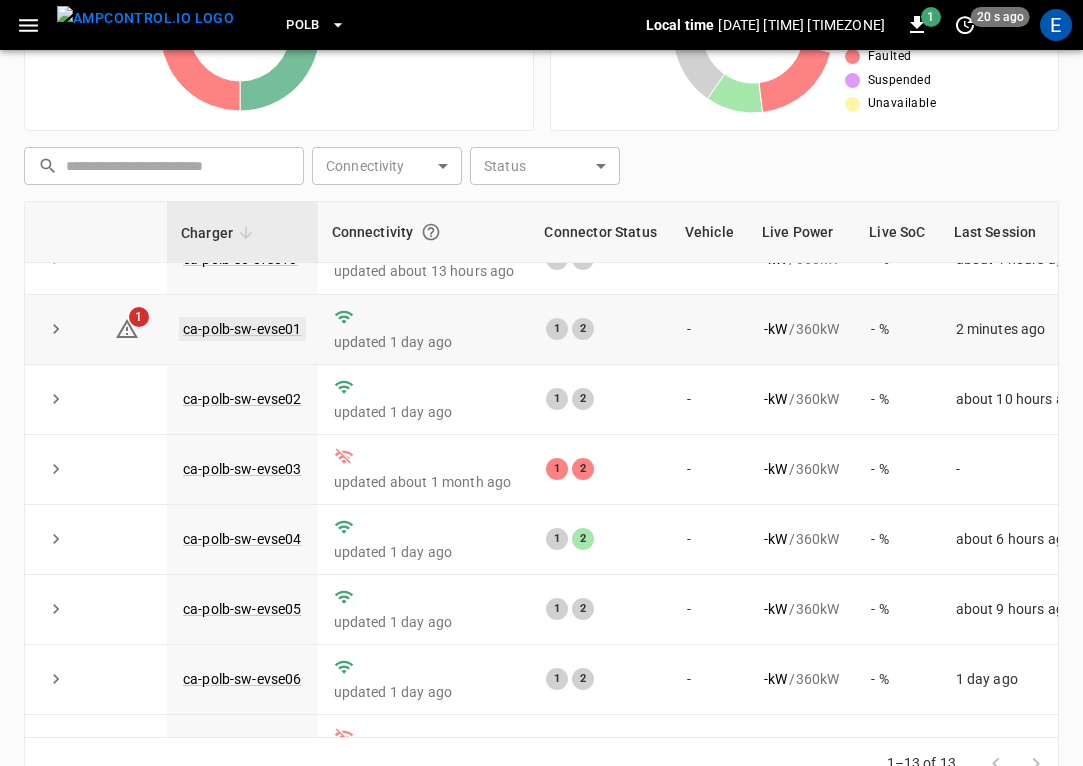 click on "ca-polb-sw-evse01" at bounding box center [242, 329] 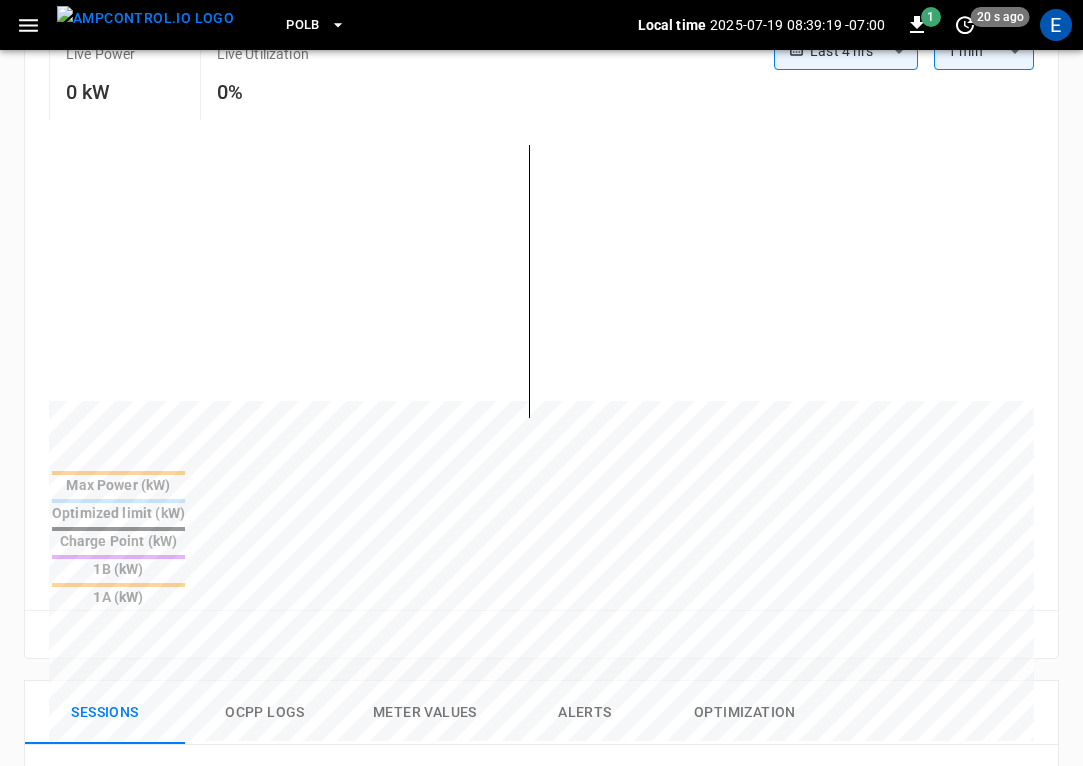 scroll, scrollTop: 948, scrollLeft: 0, axis: vertical 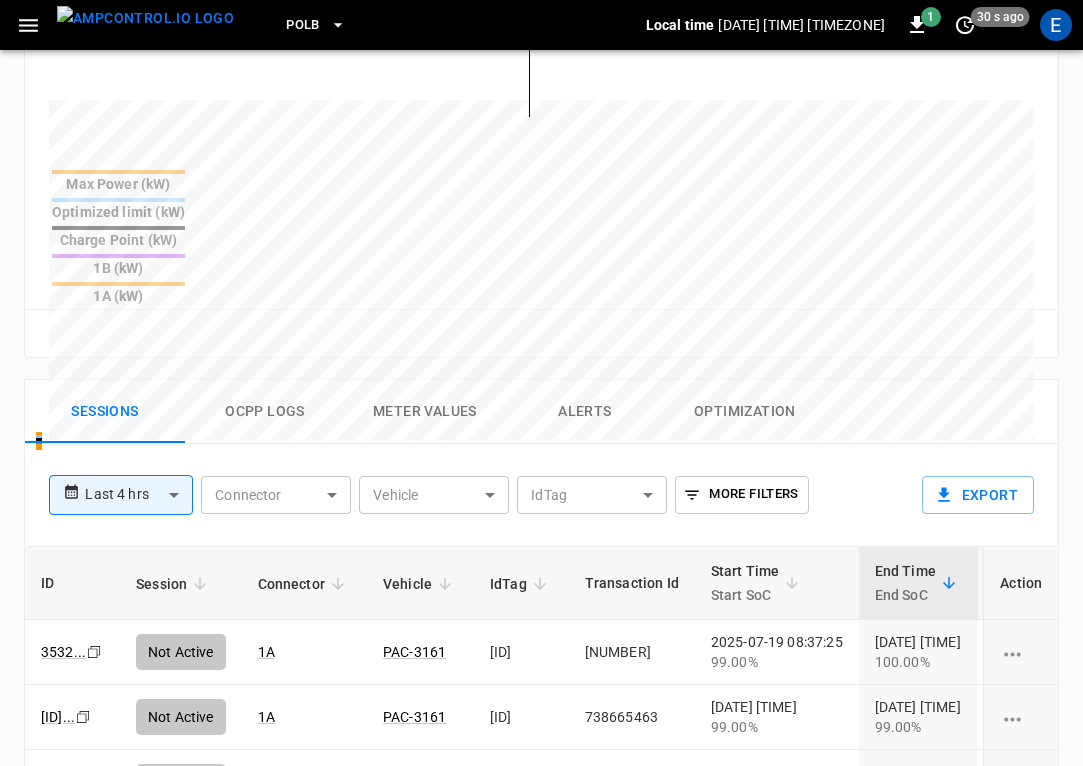click at bounding box center (145, 18) 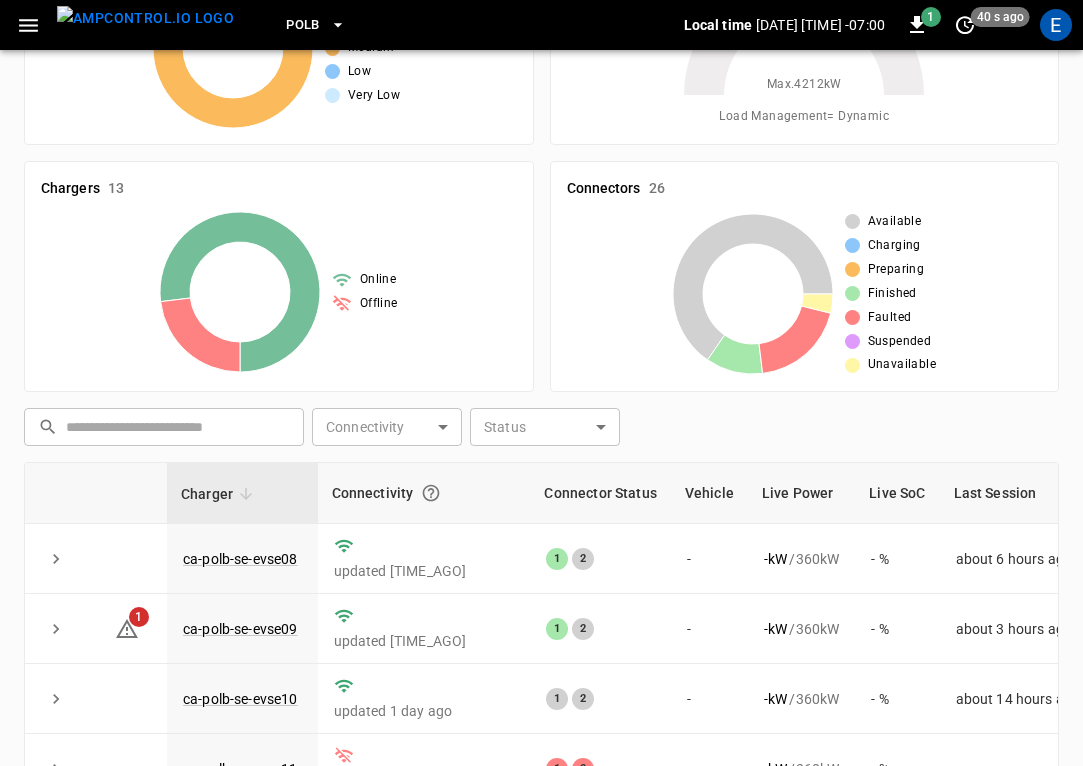 scroll, scrollTop: 476, scrollLeft: 0, axis: vertical 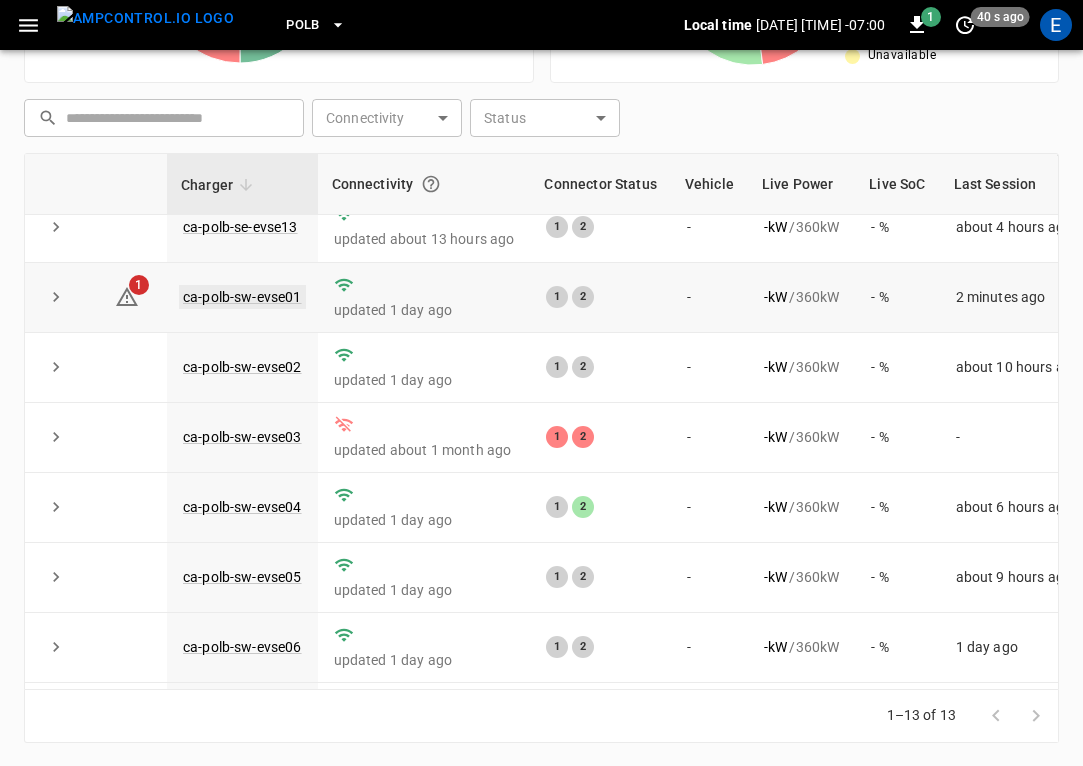 click on "ca-polb-sw-evse01" at bounding box center (242, 297) 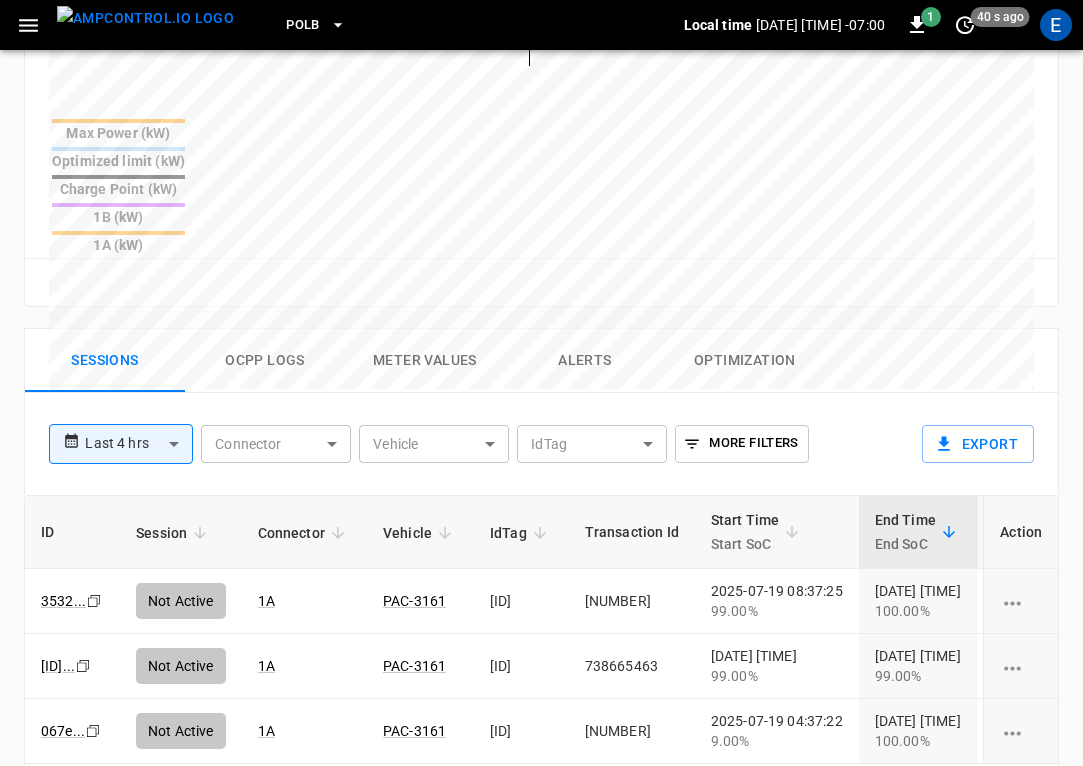 scroll, scrollTop: 1033, scrollLeft: 0, axis: vertical 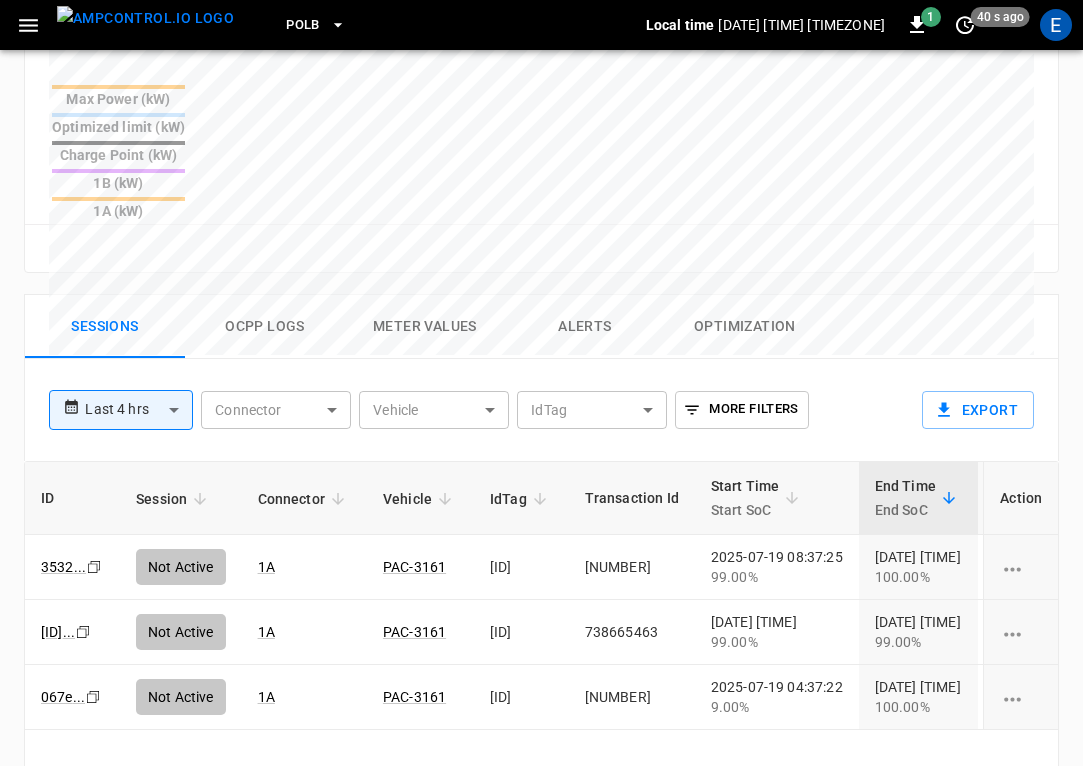 click at bounding box center (145, 18) 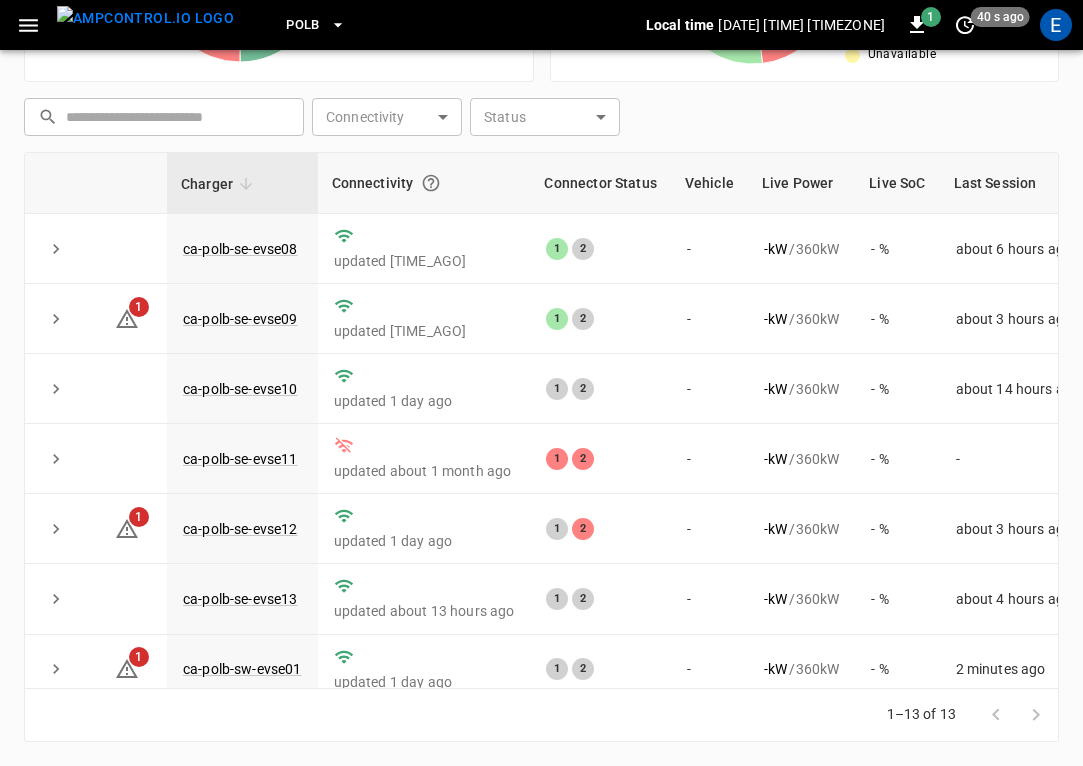 scroll, scrollTop: 476, scrollLeft: 0, axis: vertical 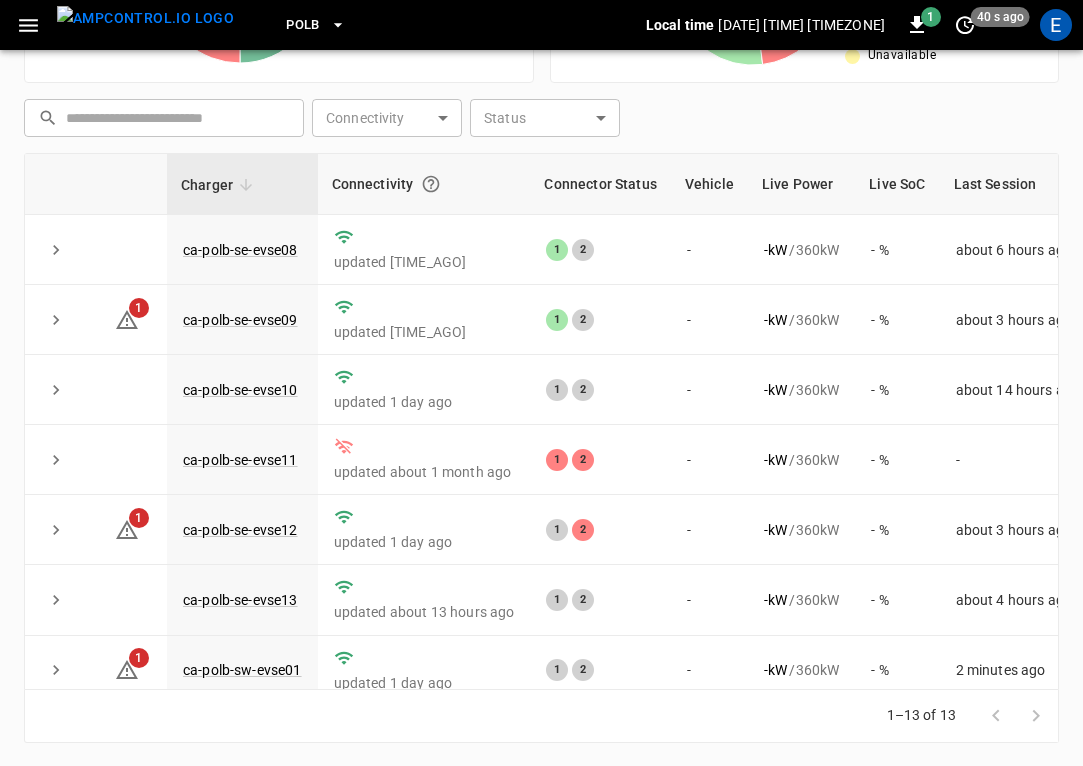 click 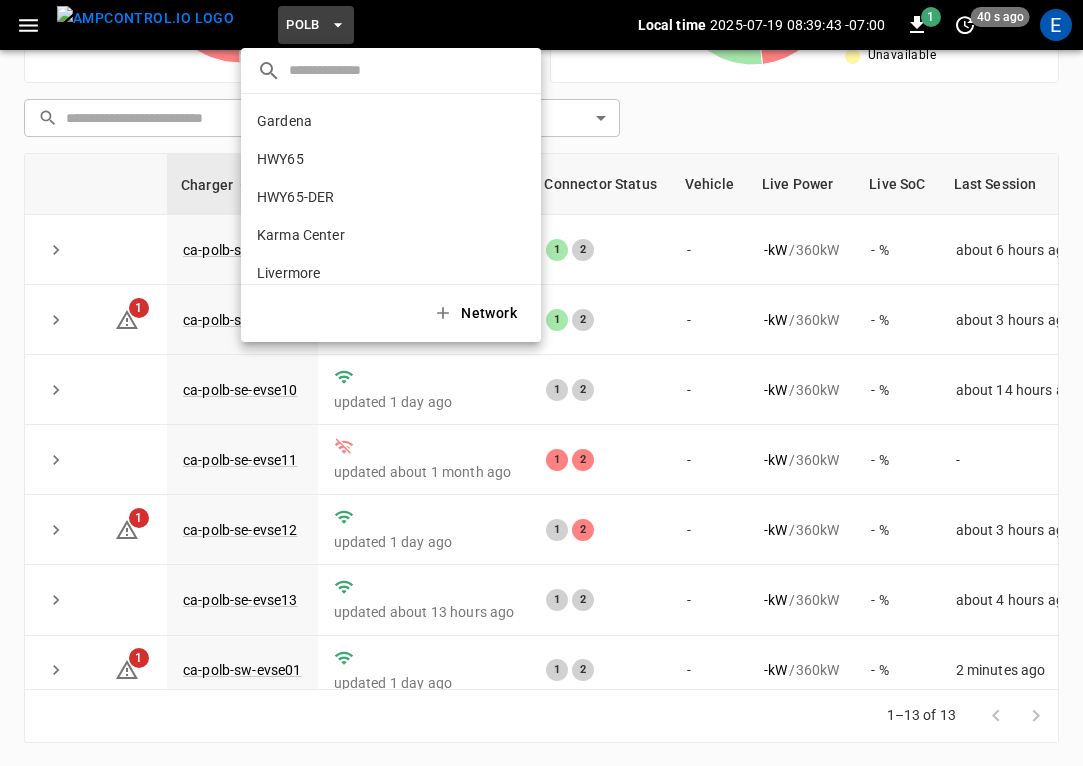 scroll, scrollTop: 168, scrollLeft: 0, axis: vertical 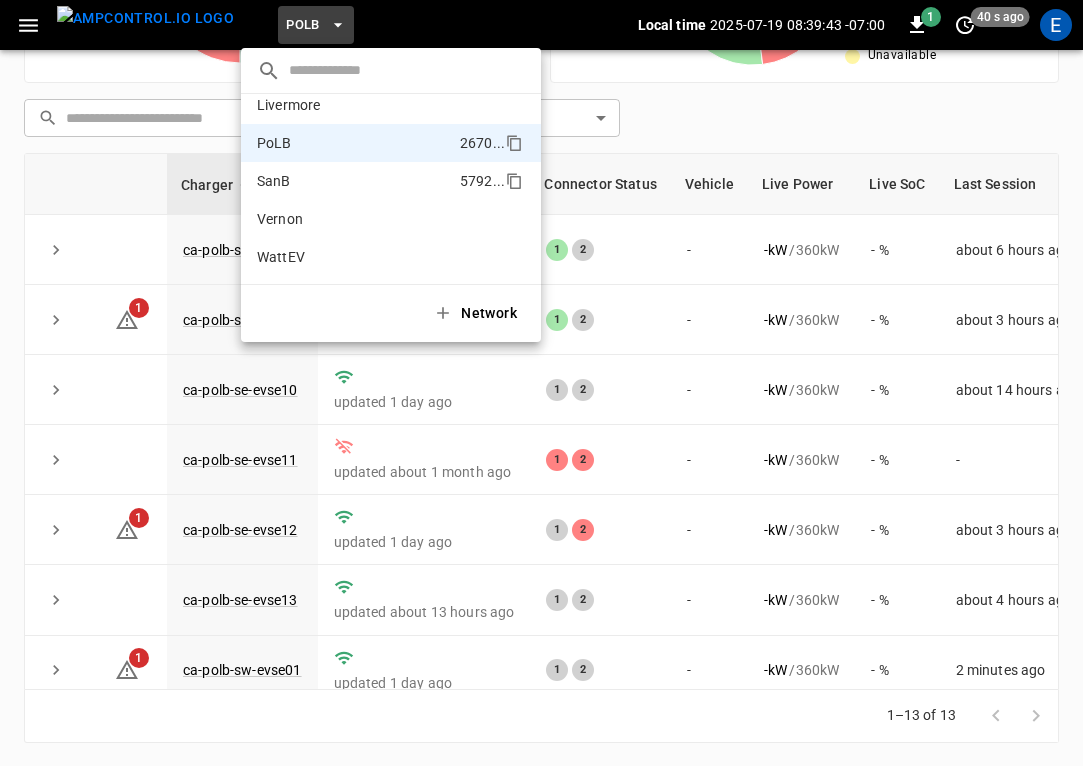 click on "SanB" at bounding box center [274, 181] 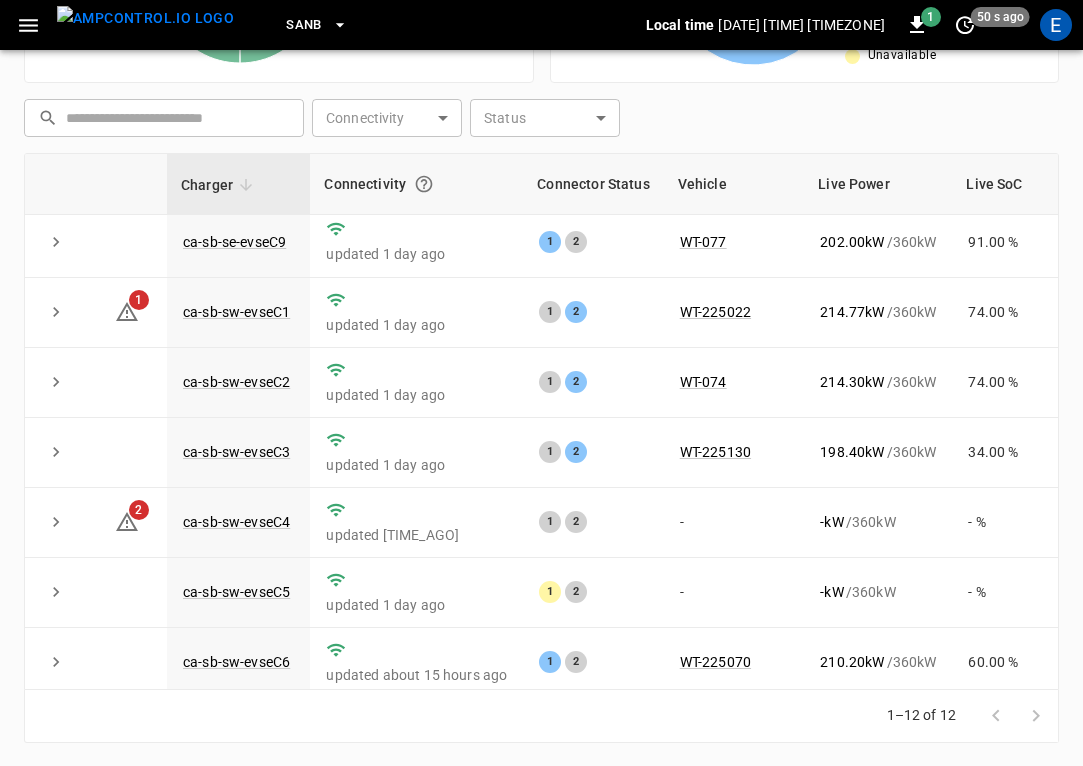 scroll, scrollTop: 373, scrollLeft: 0, axis: vertical 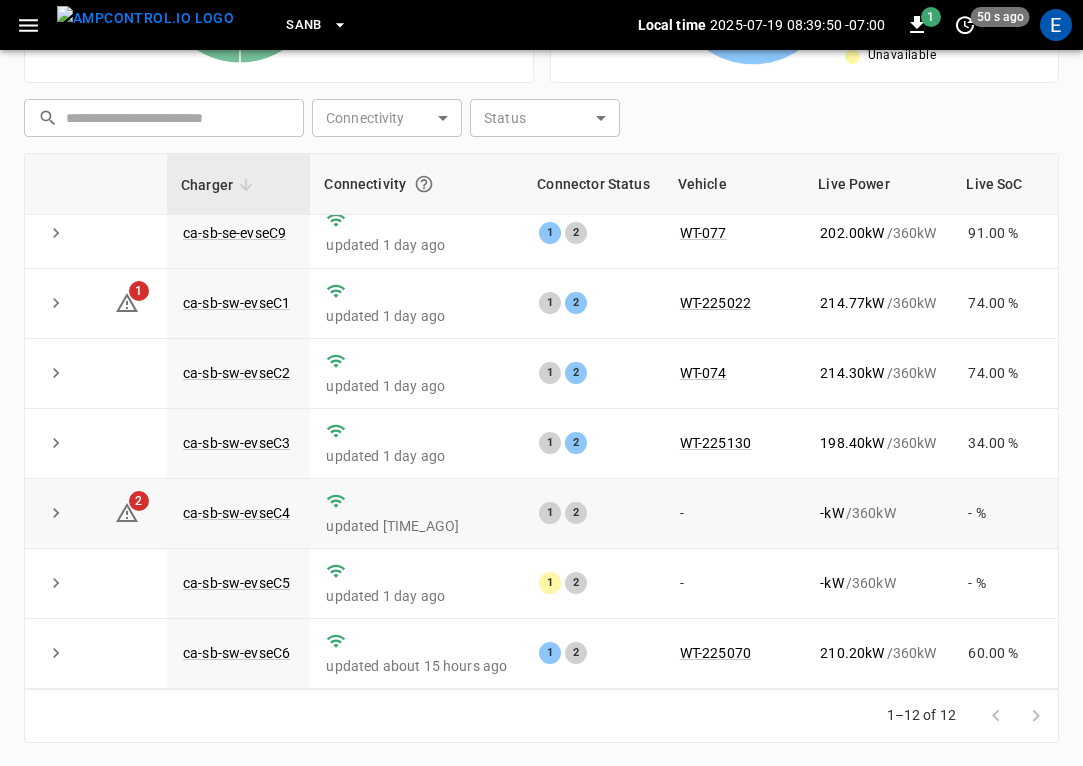 click on "ca-sb-sw-evseC4" at bounding box center (238, 514) 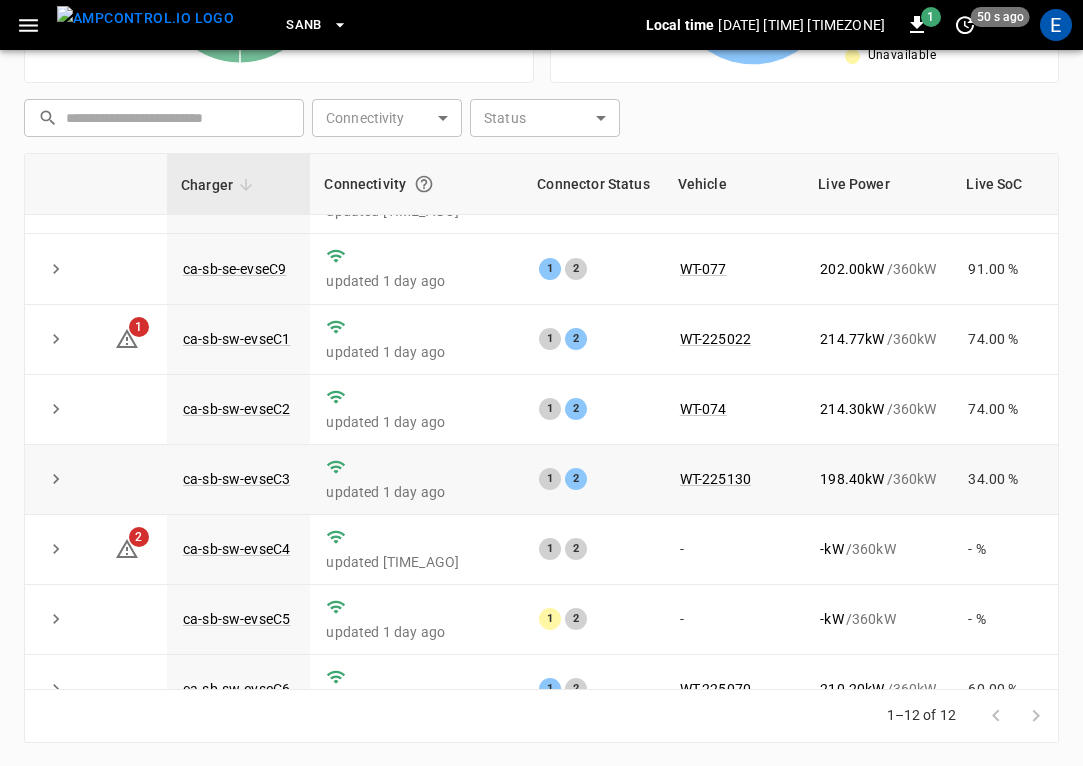 scroll, scrollTop: 373, scrollLeft: 0, axis: vertical 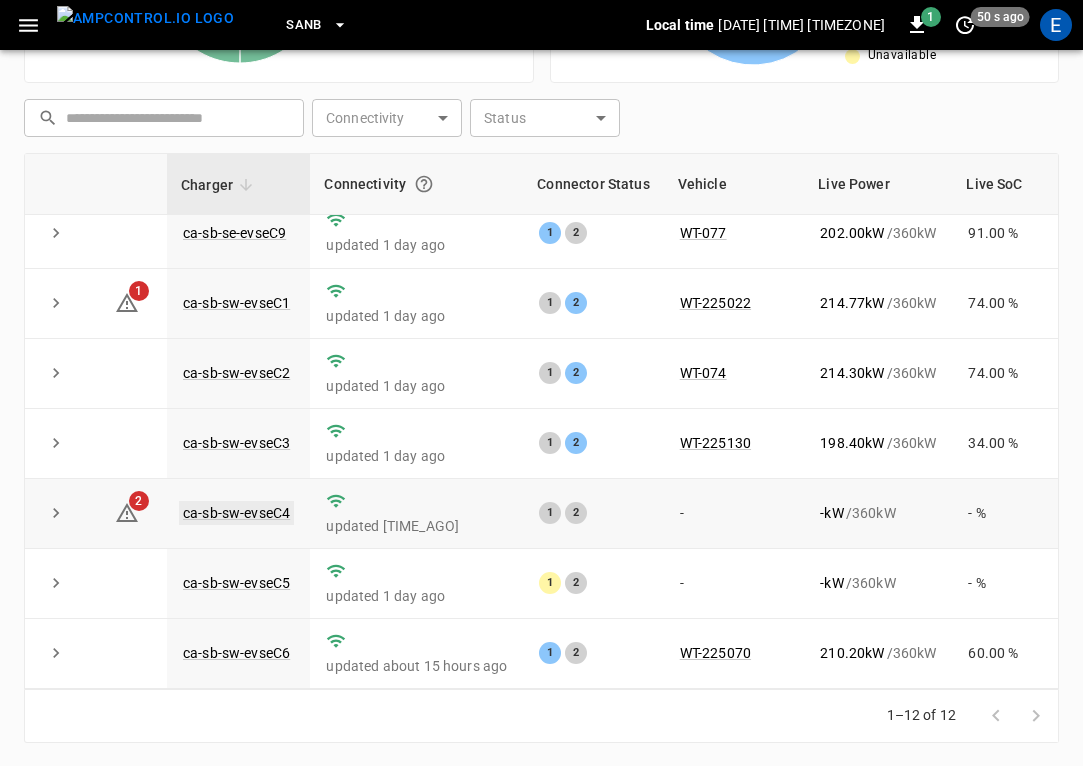 click on "ca-sb-sw-evseC4" at bounding box center (236, 513) 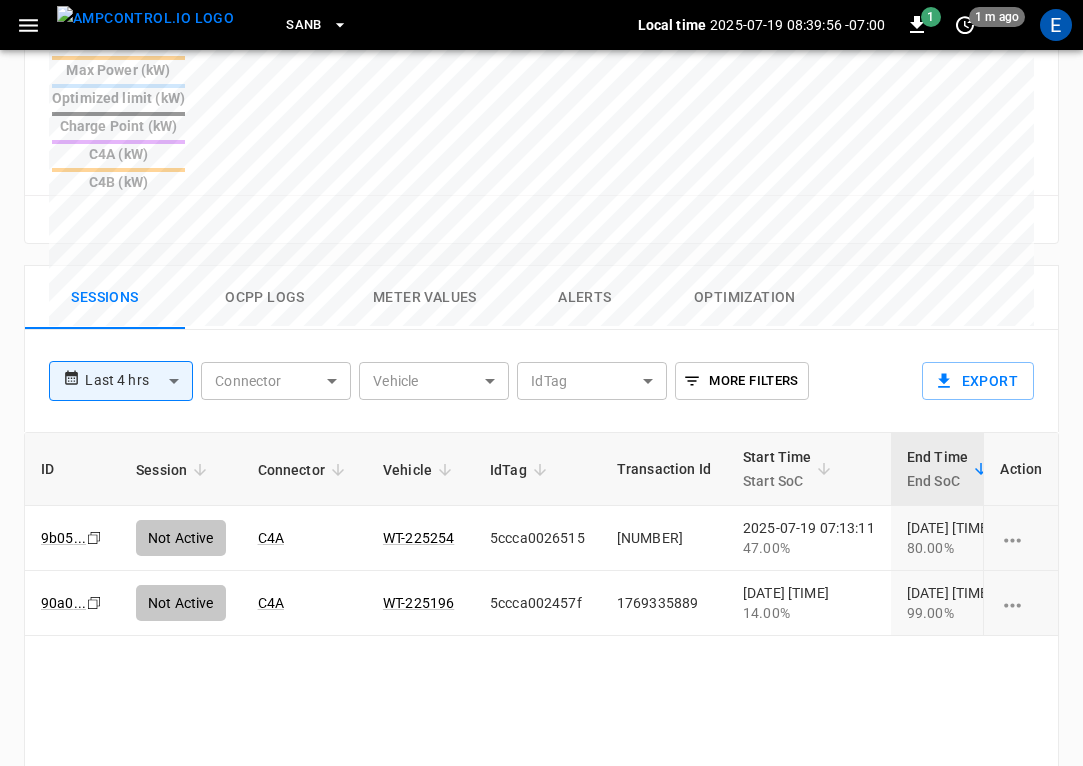 scroll, scrollTop: 1105, scrollLeft: 0, axis: vertical 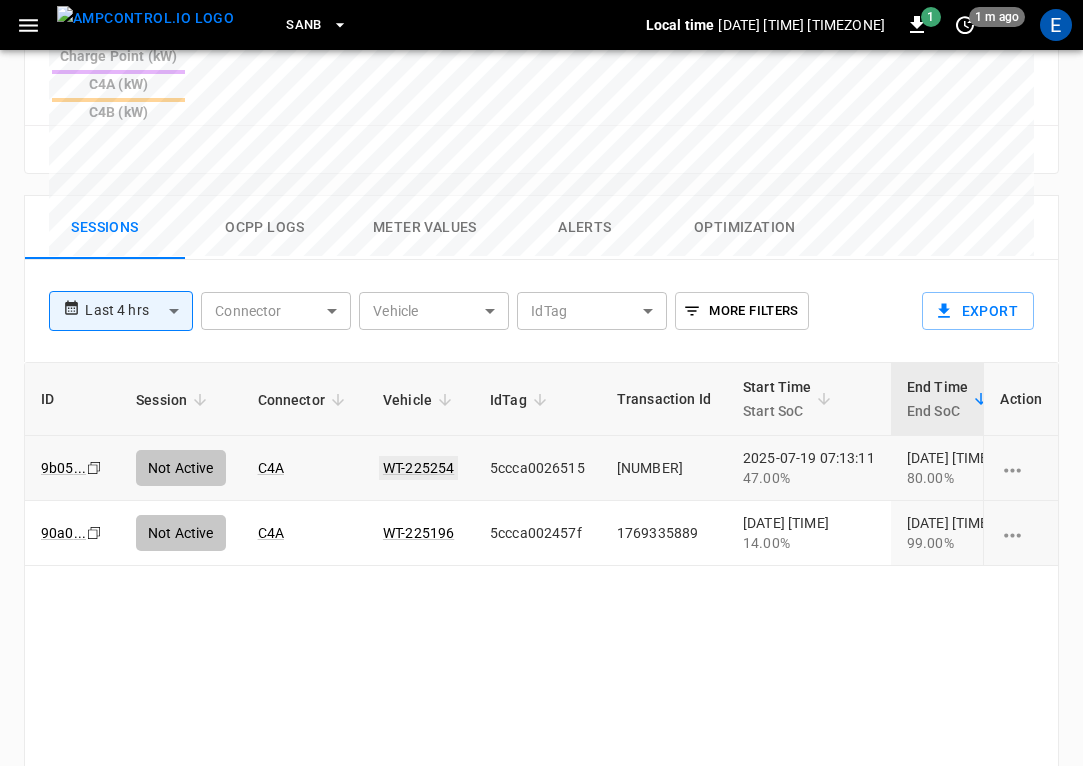 click on "WT-225254" at bounding box center [418, 468] 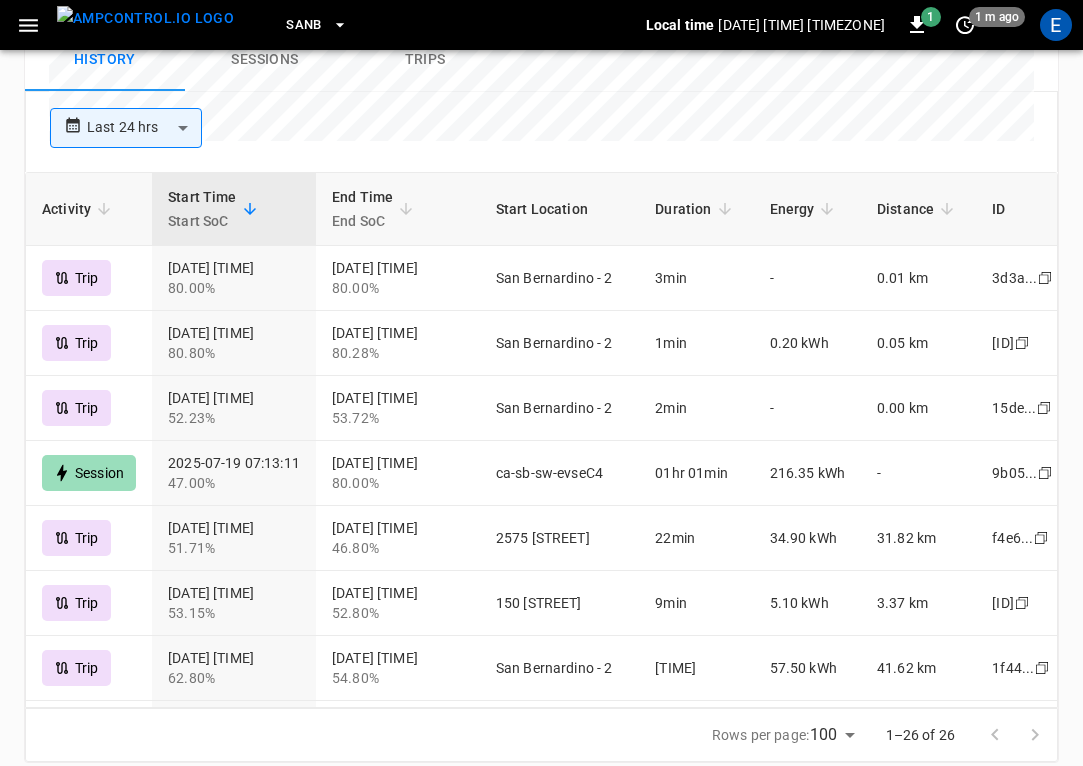 scroll, scrollTop: 1086, scrollLeft: 0, axis: vertical 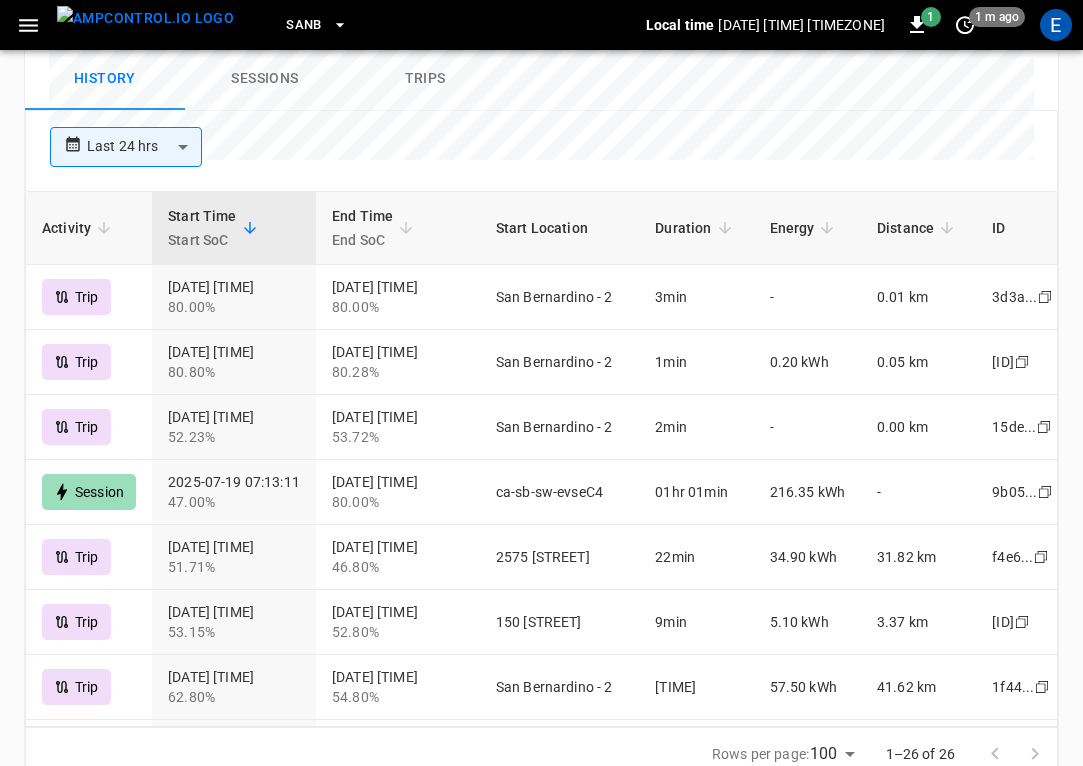 click at bounding box center (145, 18) 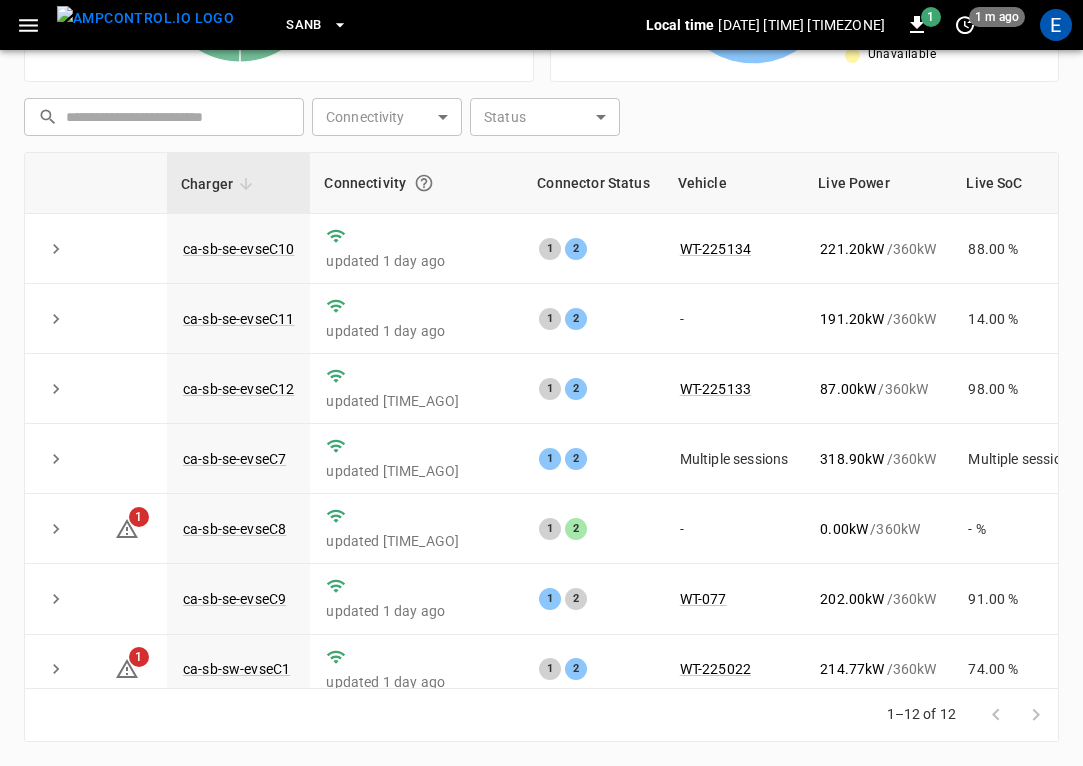 scroll, scrollTop: 476, scrollLeft: 0, axis: vertical 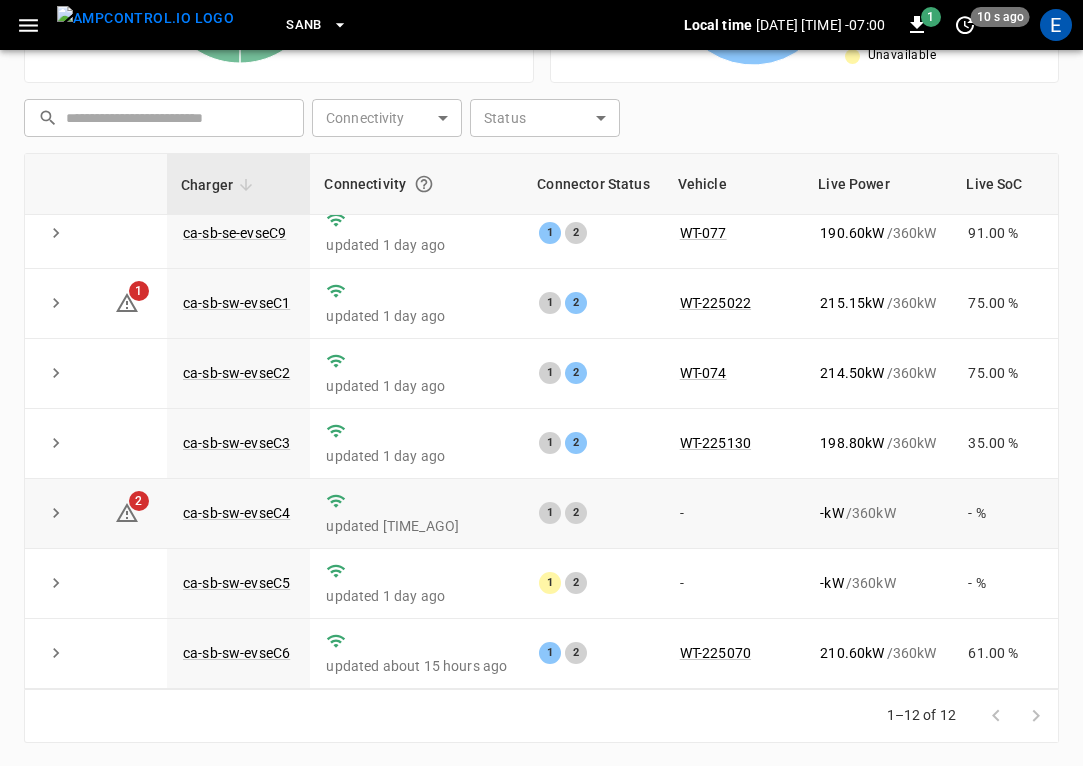 click on "ca-sb-sw-evseC4" at bounding box center [238, 514] 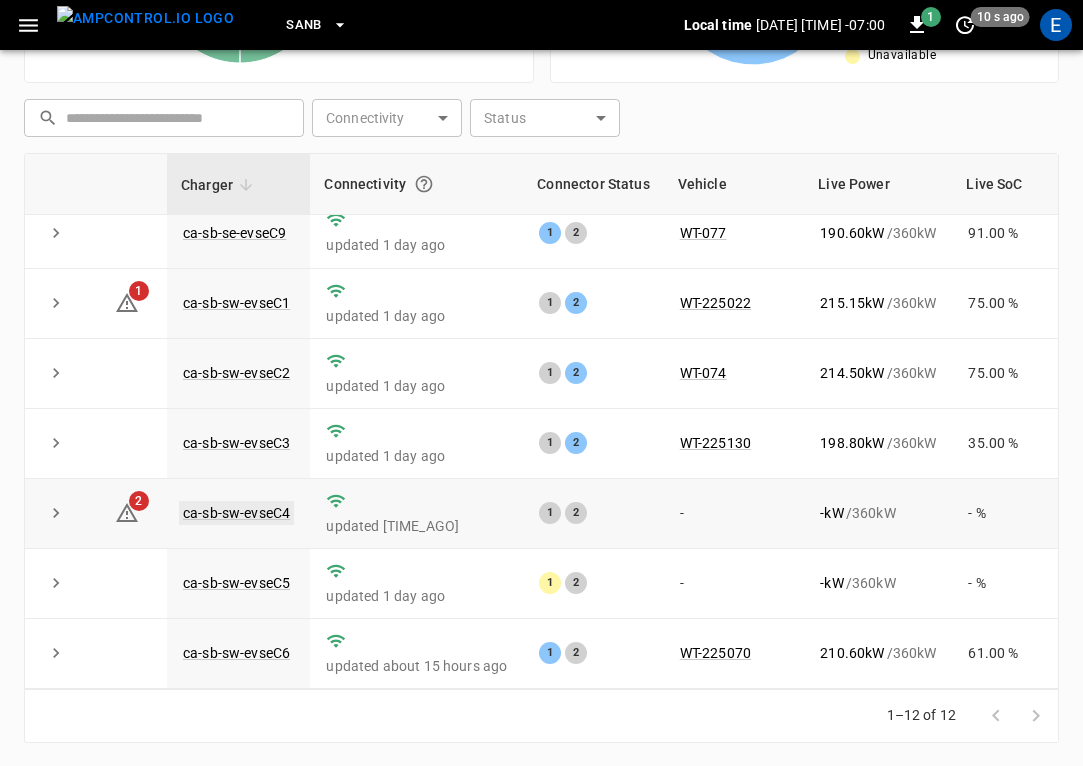 click on "ca-sb-sw-evseC4" at bounding box center (236, 513) 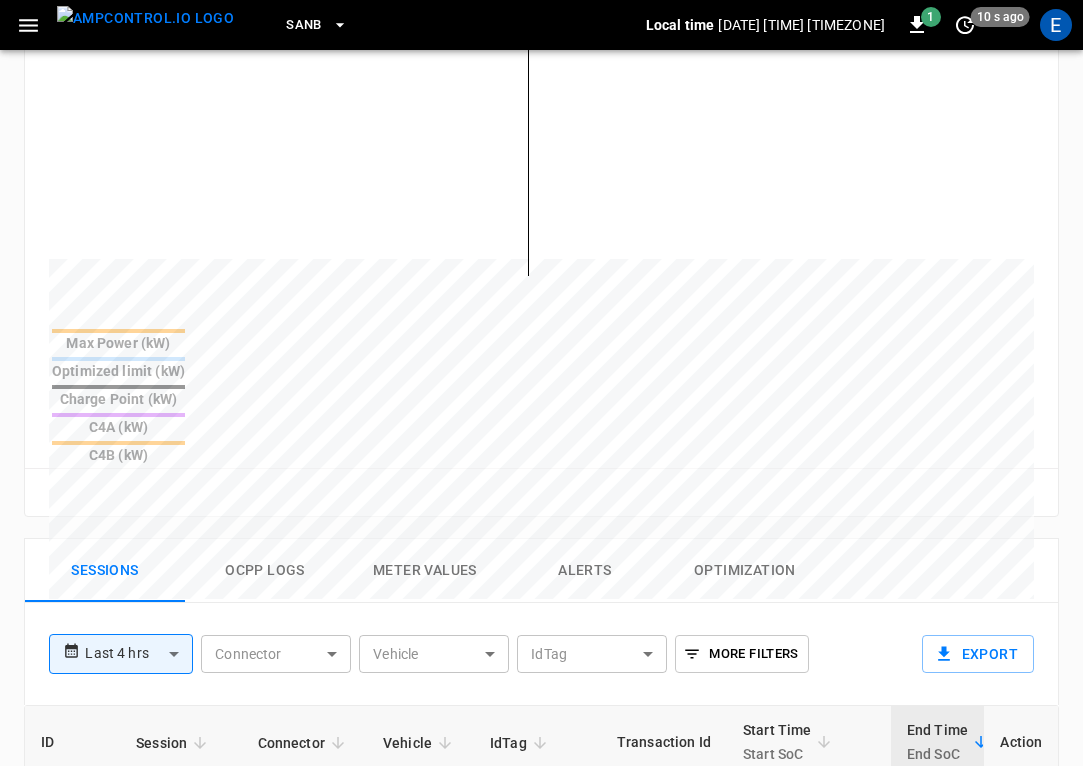 scroll, scrollTop: 1044, scrollLeft: 0, axis: vertical 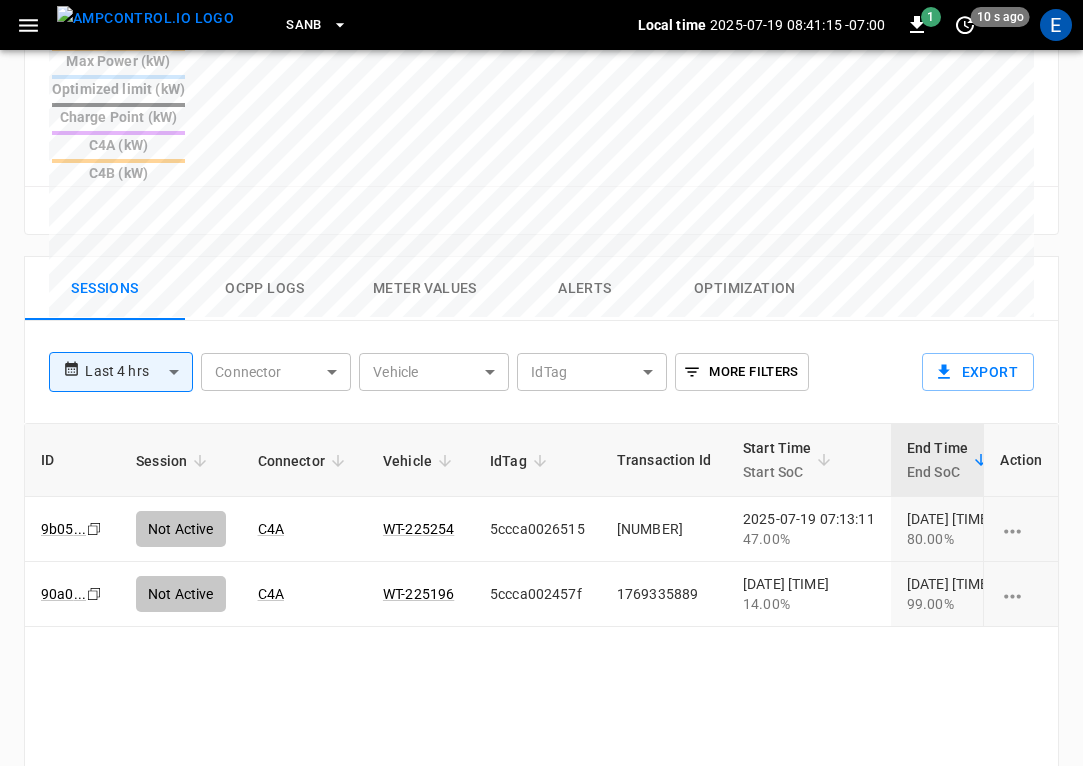 click at bounding box center [145, 18] 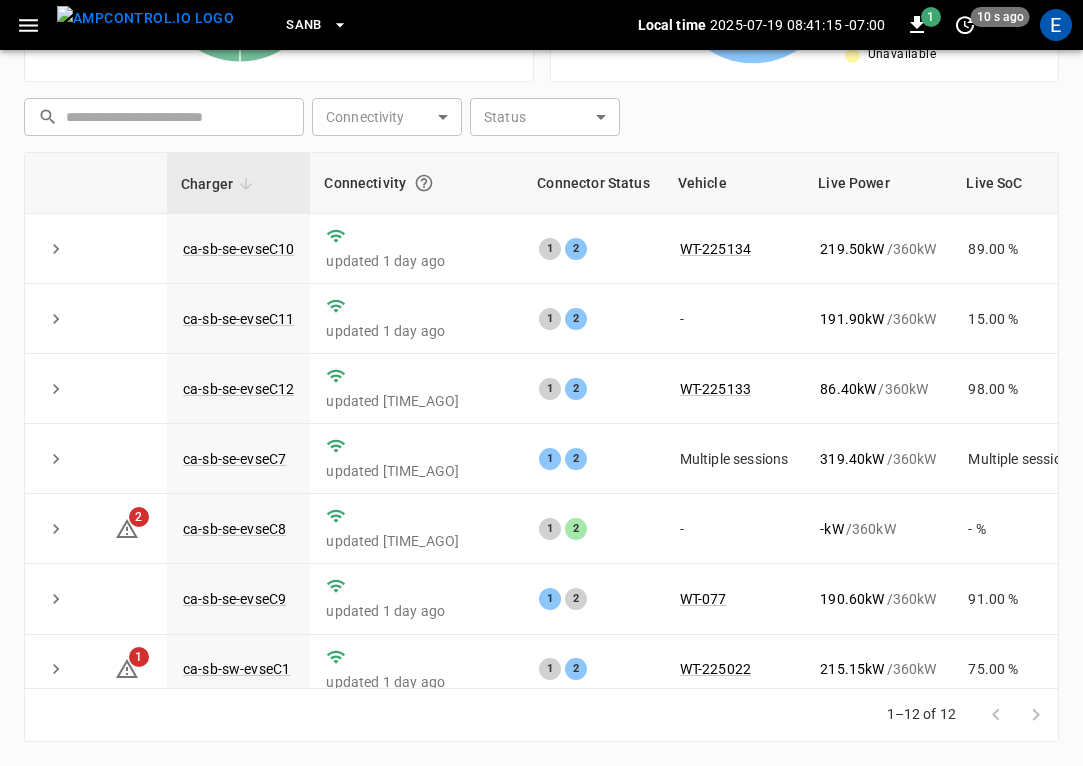 scroll, scrollTop: 476, scrollLeft: 0, axis: vertical 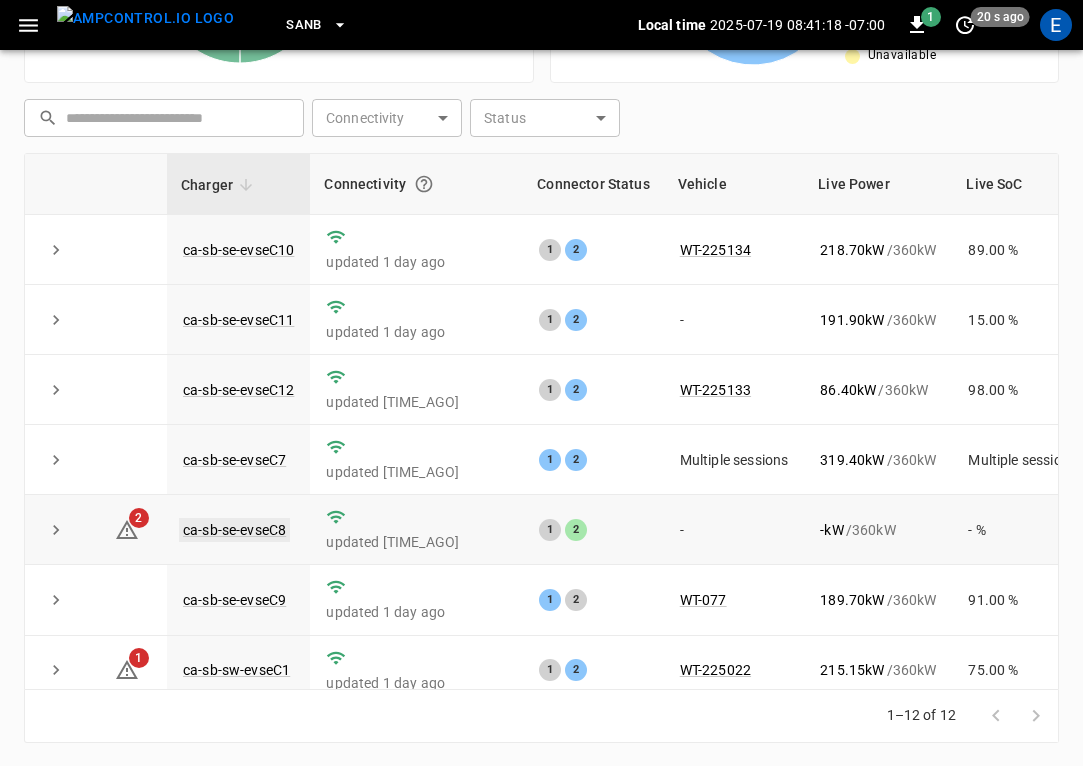click on "ca-sb-se-evseC8" at bounding box center (234, 530) 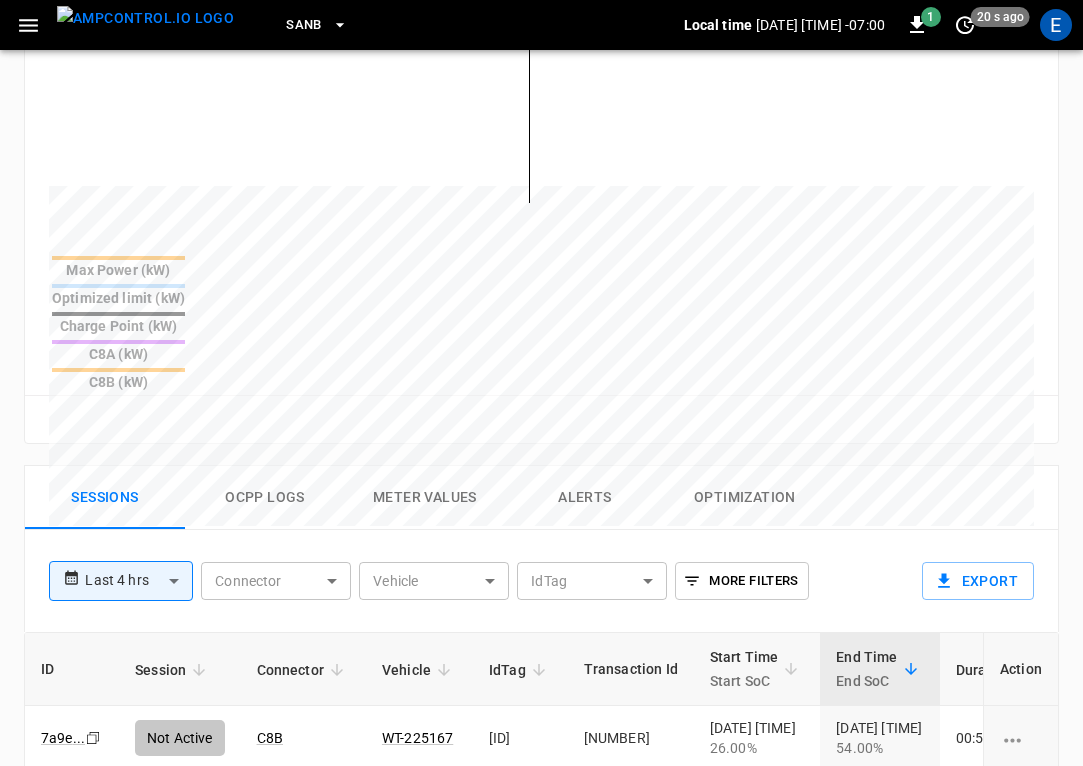 scroll, scrollTop: 926, scrollLeft: 0, axis: vertical 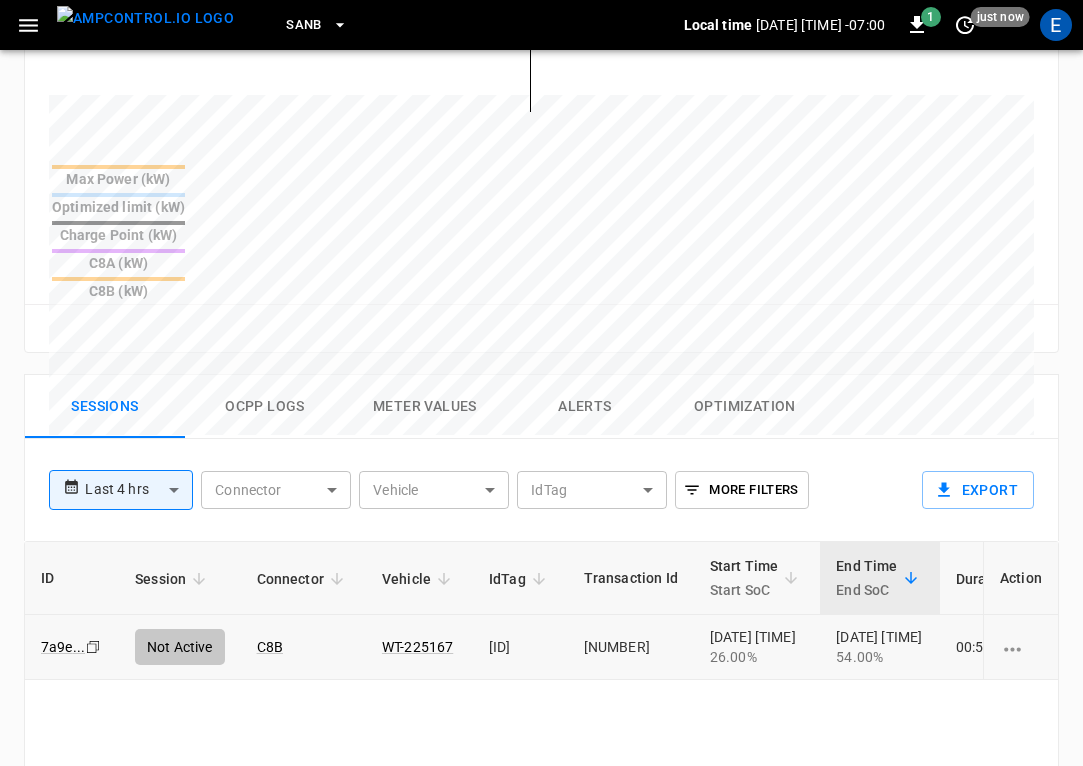 click on "WT-225167" at bounding box center (419, 647) 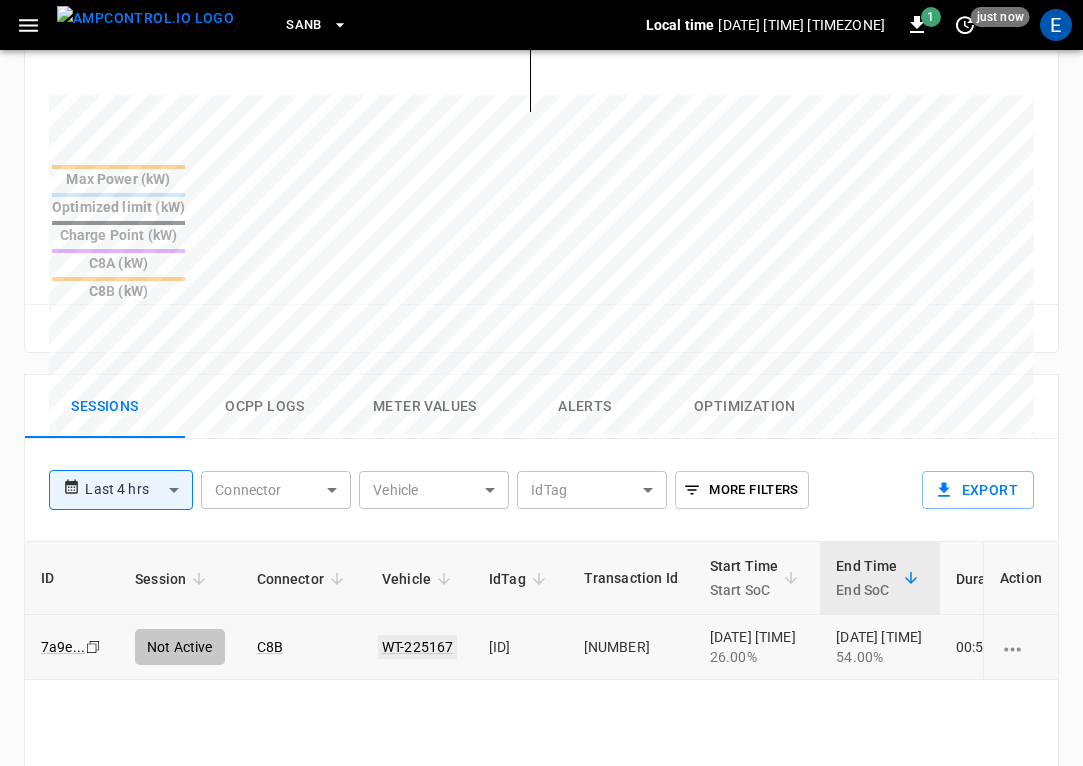 click on "WT-225167" at bounding box center [417, 647] 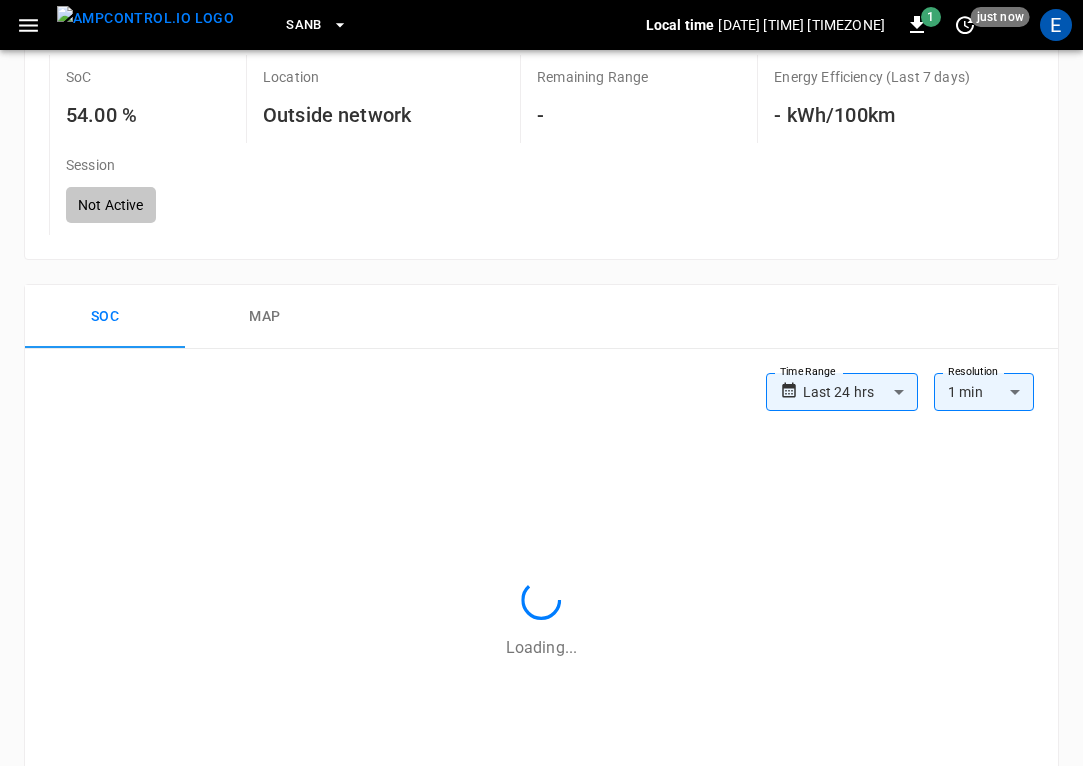 scroll, scrollTop: 926, scrollLeft: 0, axis: vertical 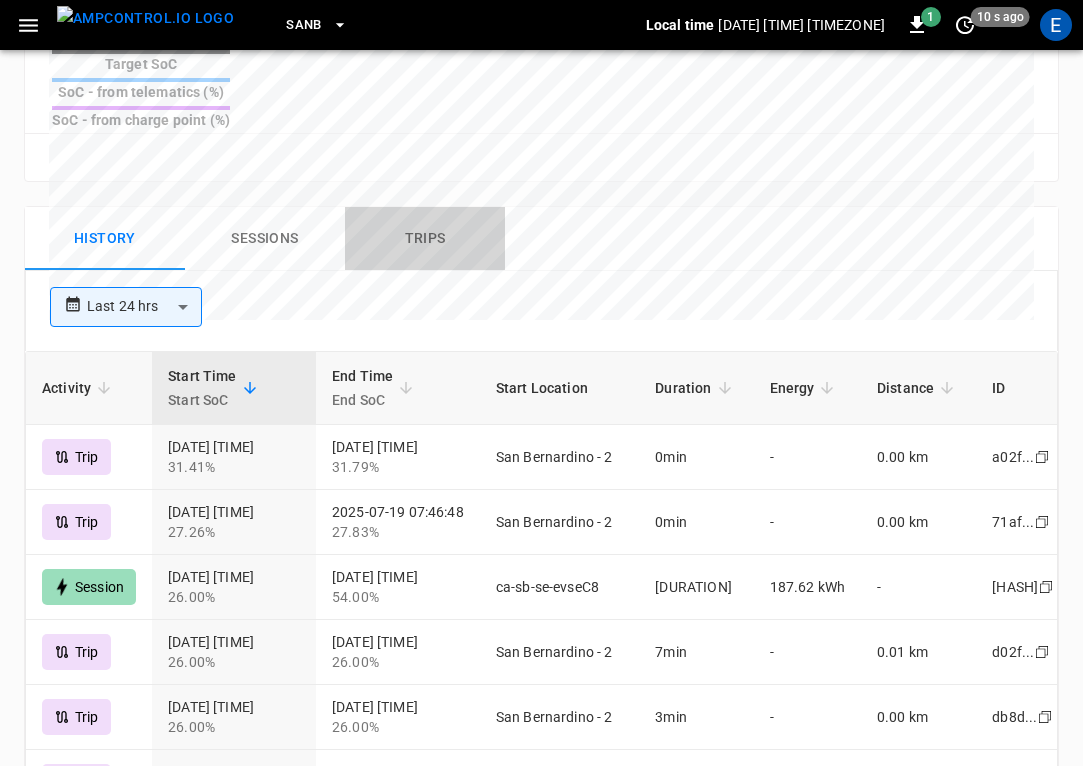 click on "Trips" at bounding box center (425, 239) 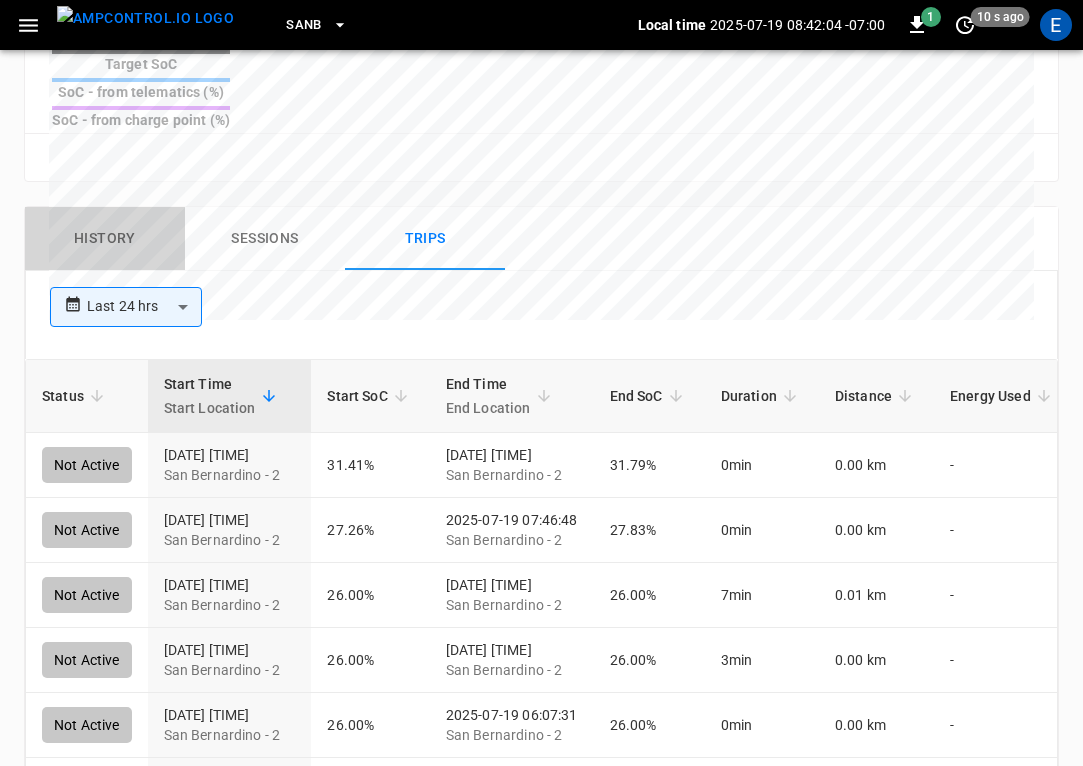 click on "History" at bounding box center (105, 239) 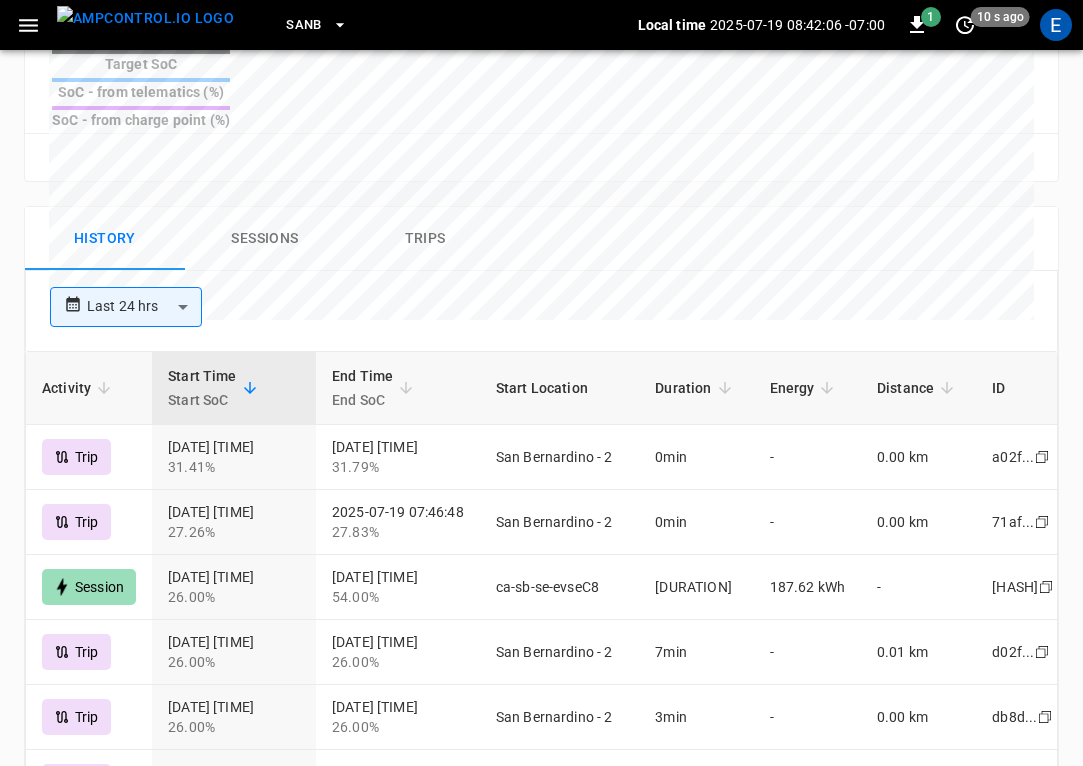 scroll, scrollTop: 0, scrollLeft: 0, axis: both 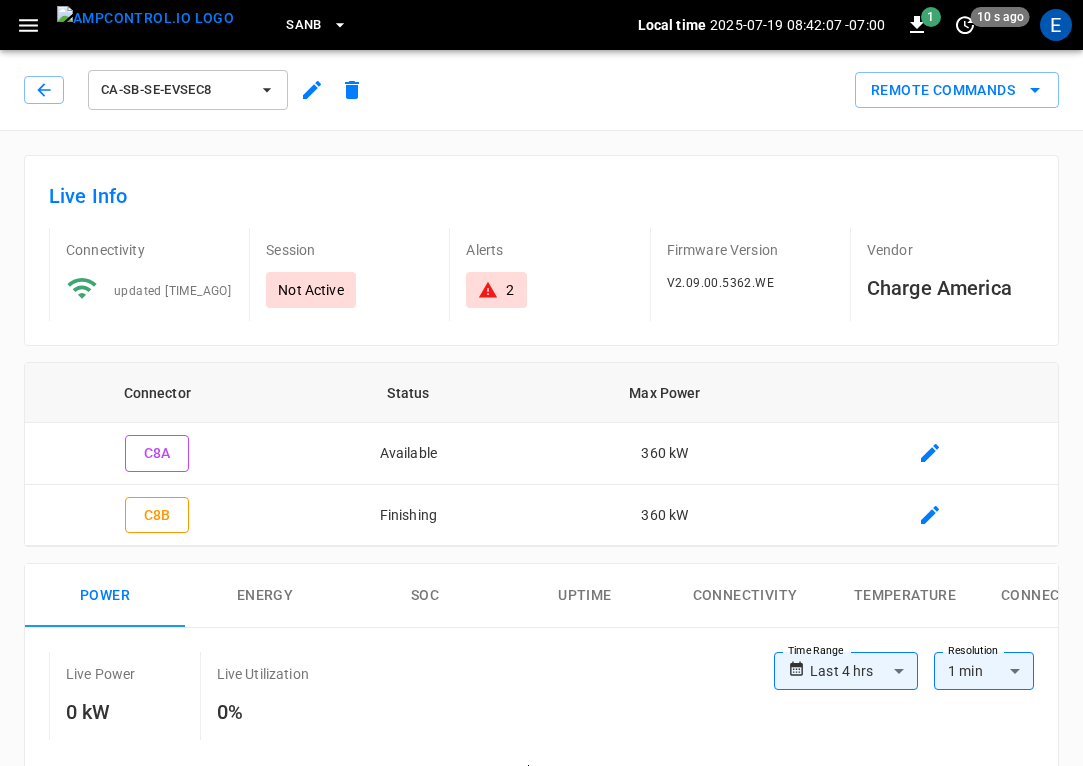 click at bounding box center (145, 18) 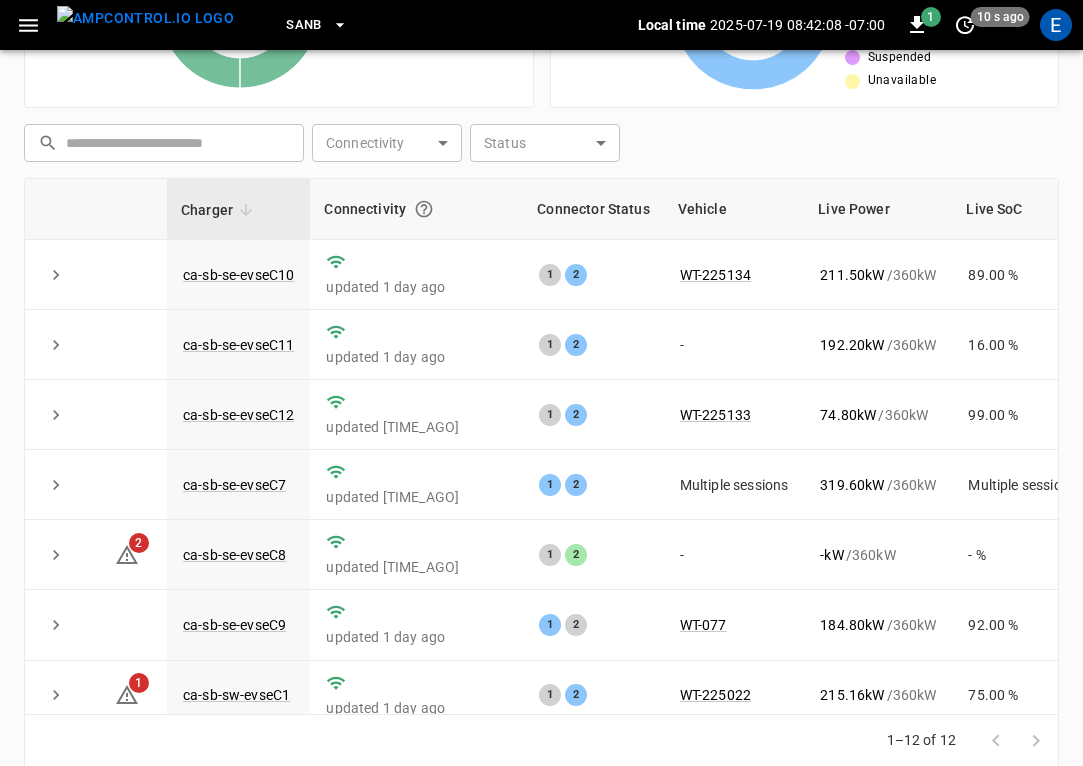 scroll, scrollTop: 476, scrollLeft: 0, axis: vertical 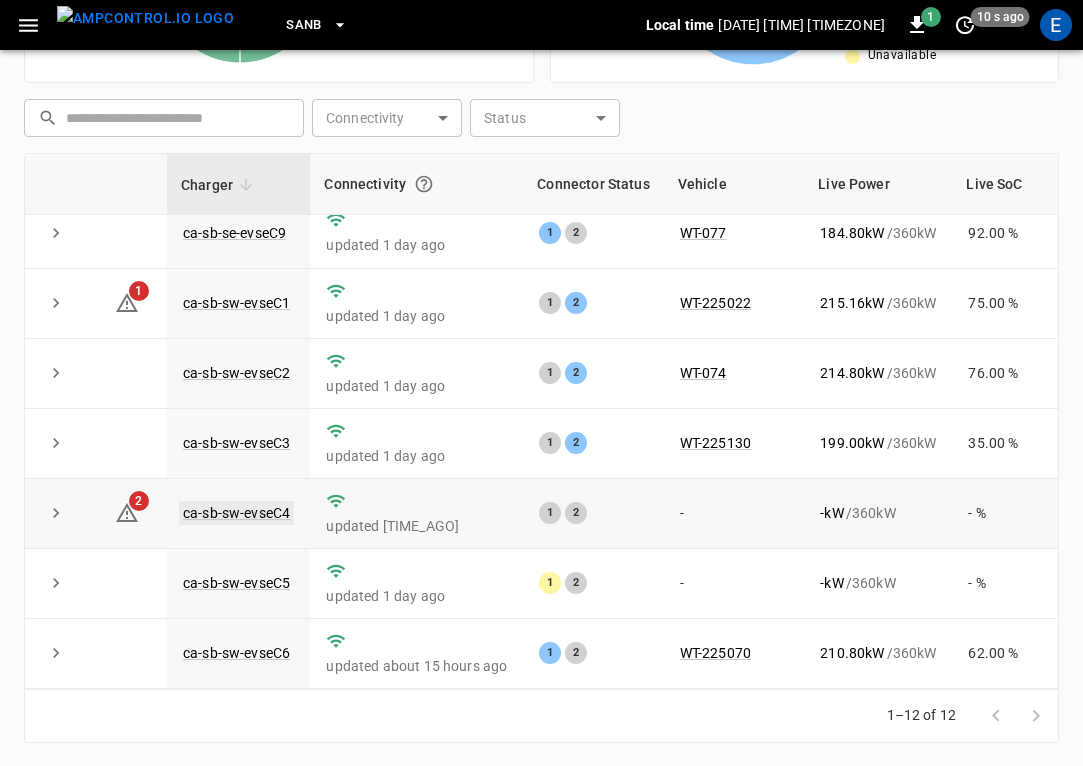 click on "ca-sb-sw-evseC4" at bounding box center [236, 513] 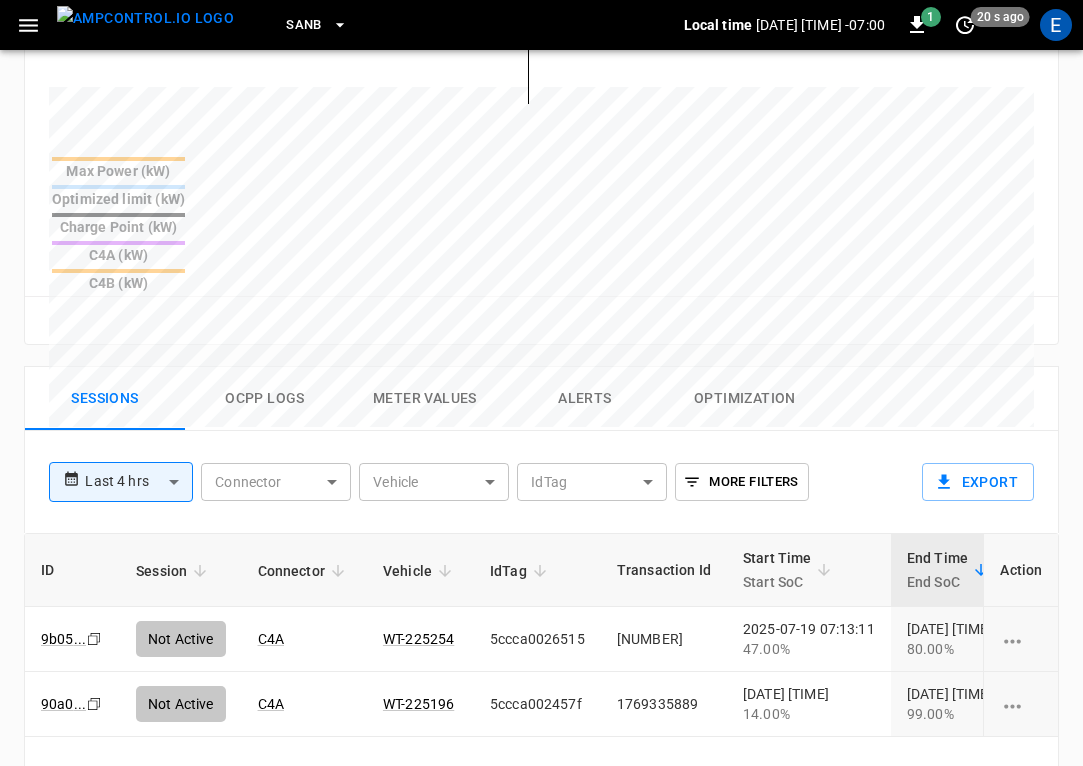 scroll, scrollTop: 971, scrollLeft: 0, axis: vertical 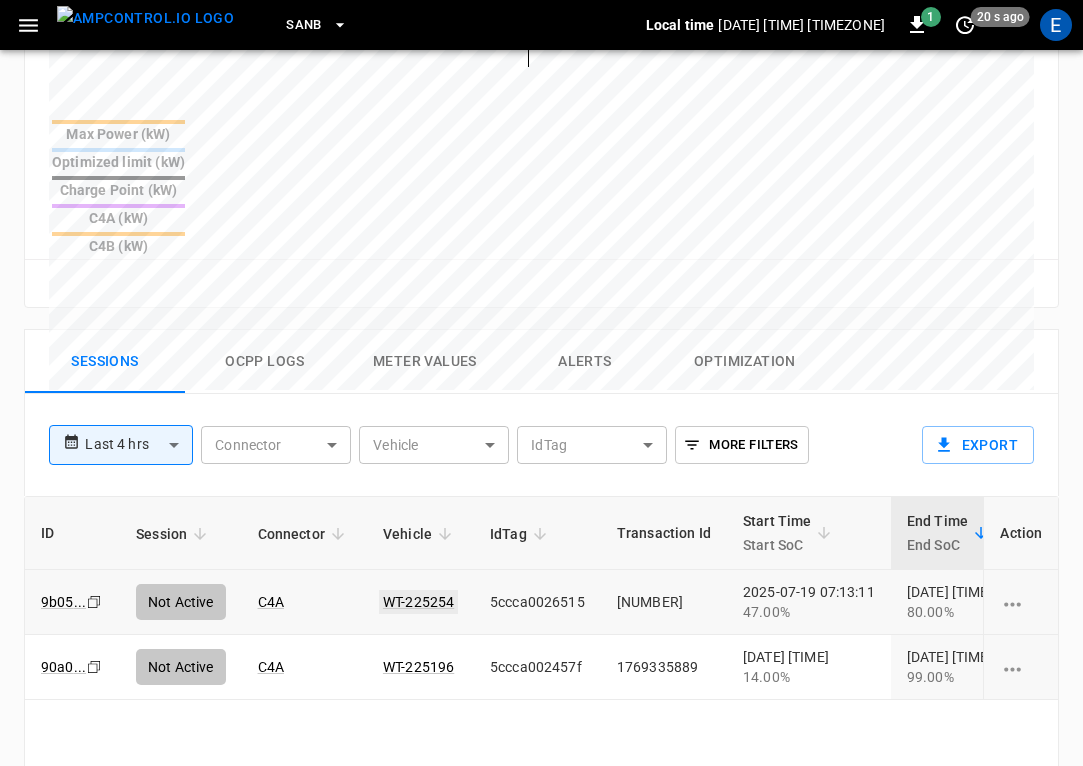 click on "WT-225254" at bounding box center (418, 602) 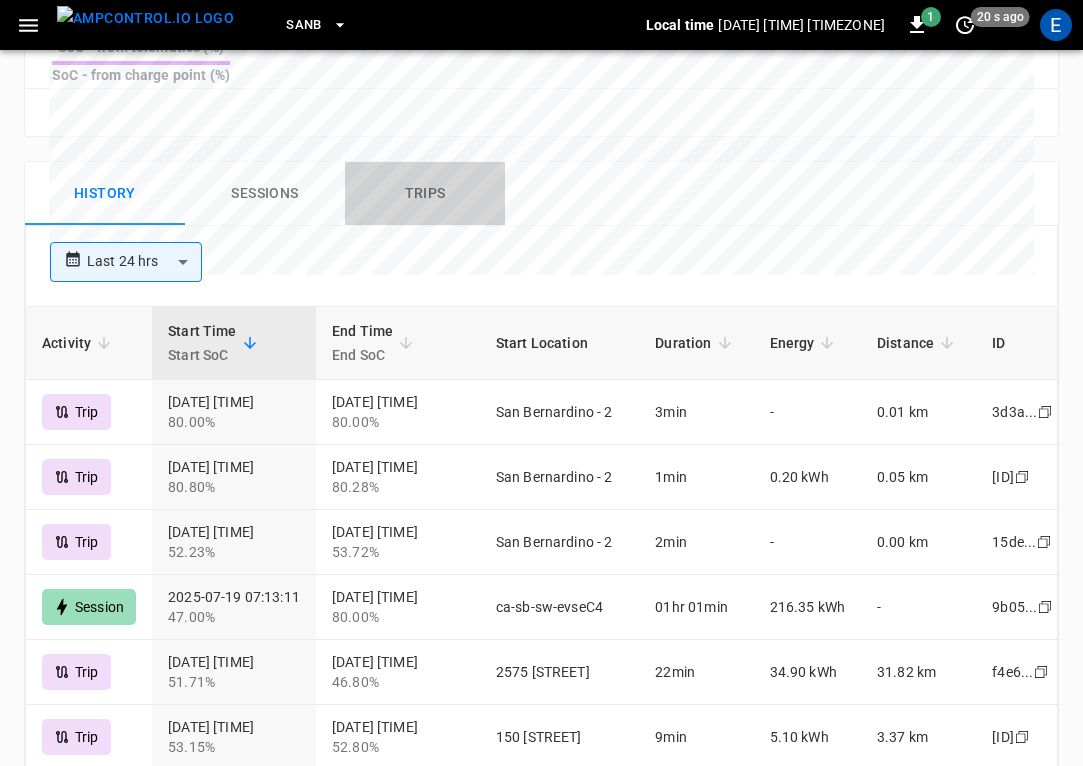 click on "Trips" at bounding box center (425, 194) 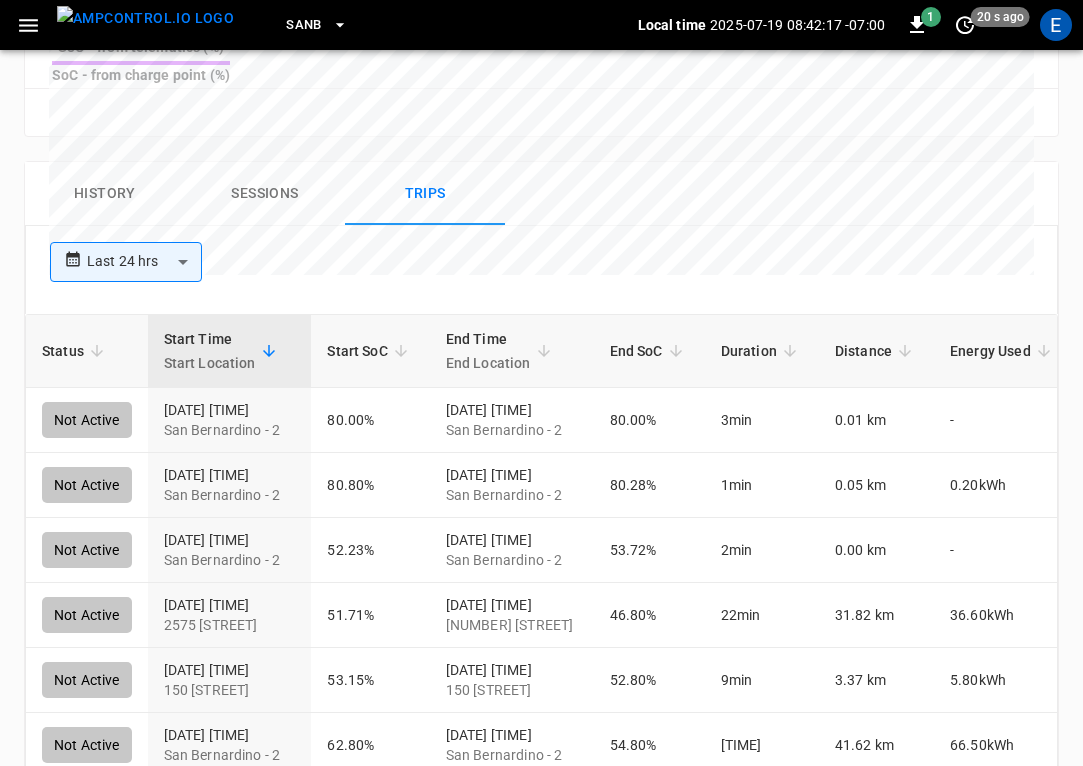 click on "Sessions" at bounding box center [265, 194] 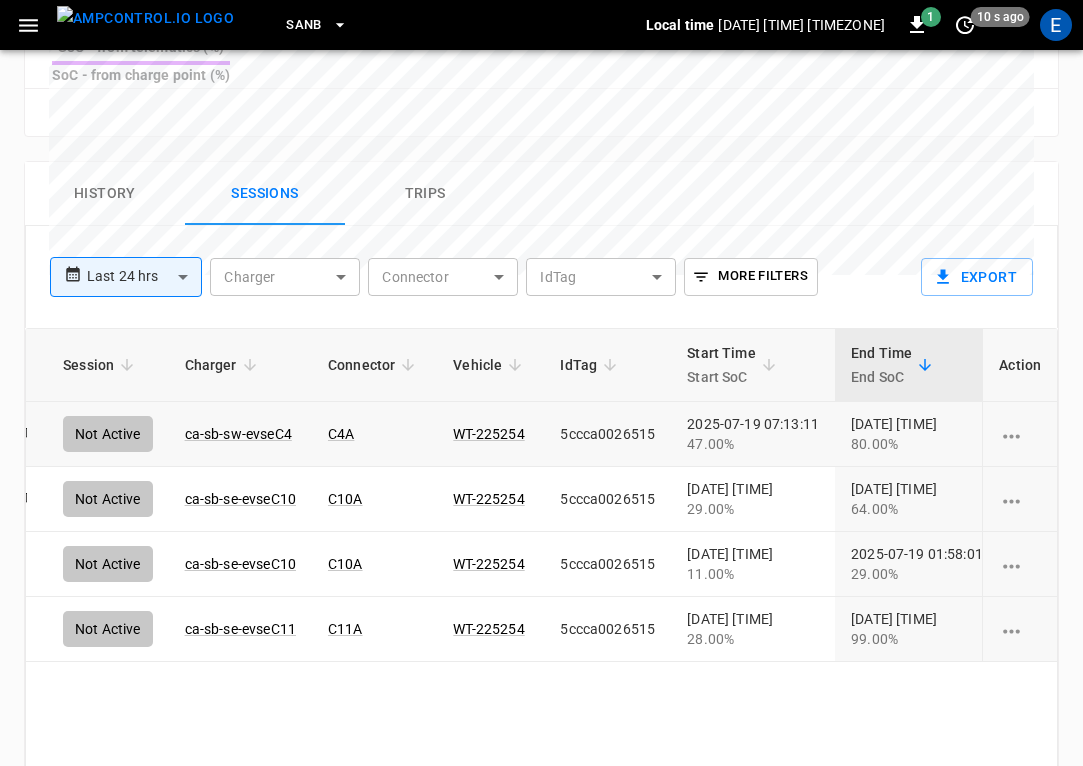 scroll, scrollTop: 0, scrollLeft: 0, axis: both 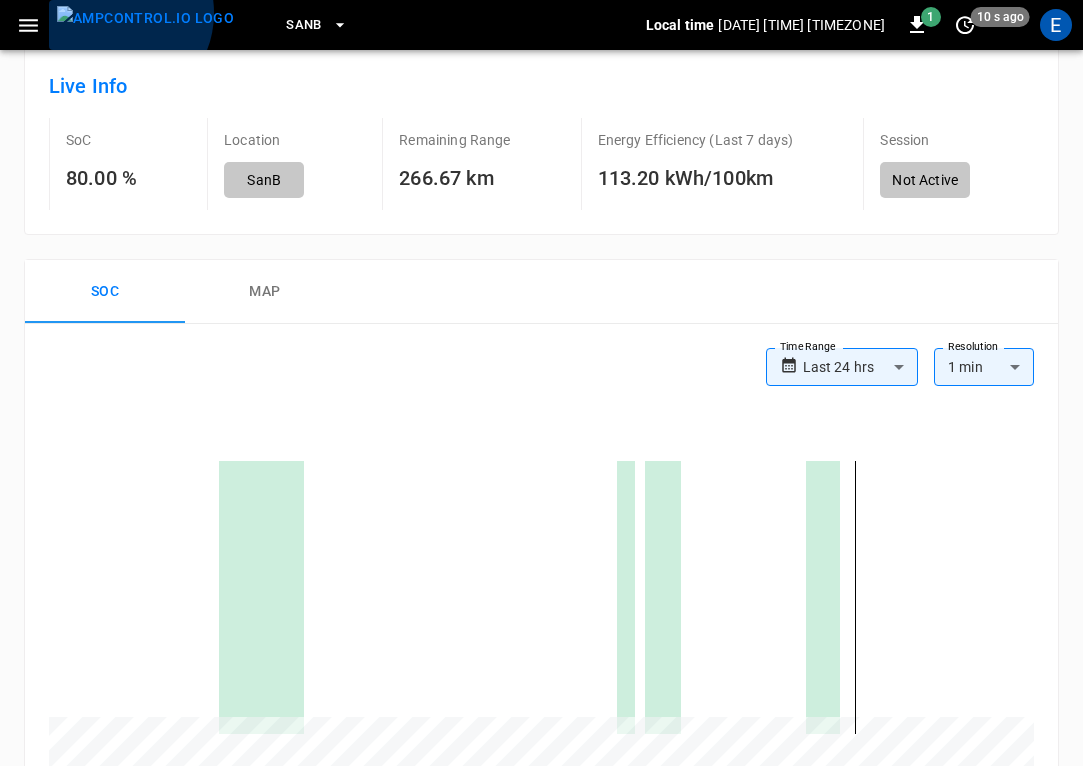 click at bounding box center [145, 18] 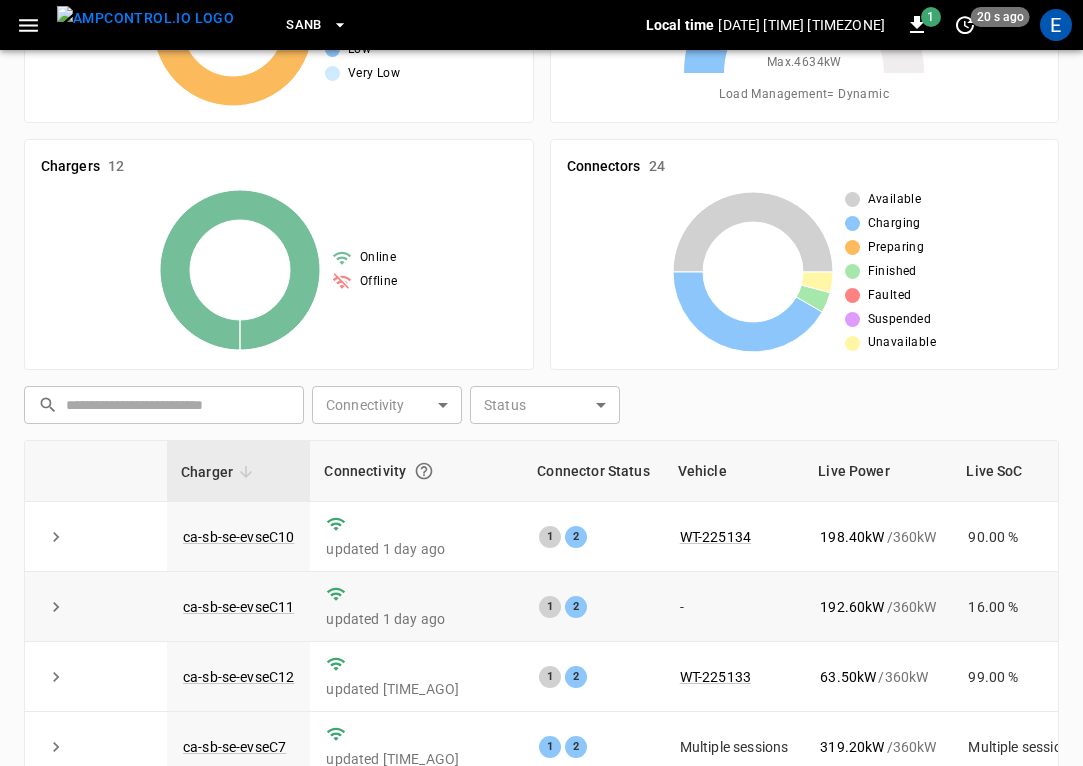 scroll, scrollTop: 373, scrollLeft: 0, axis: vertical 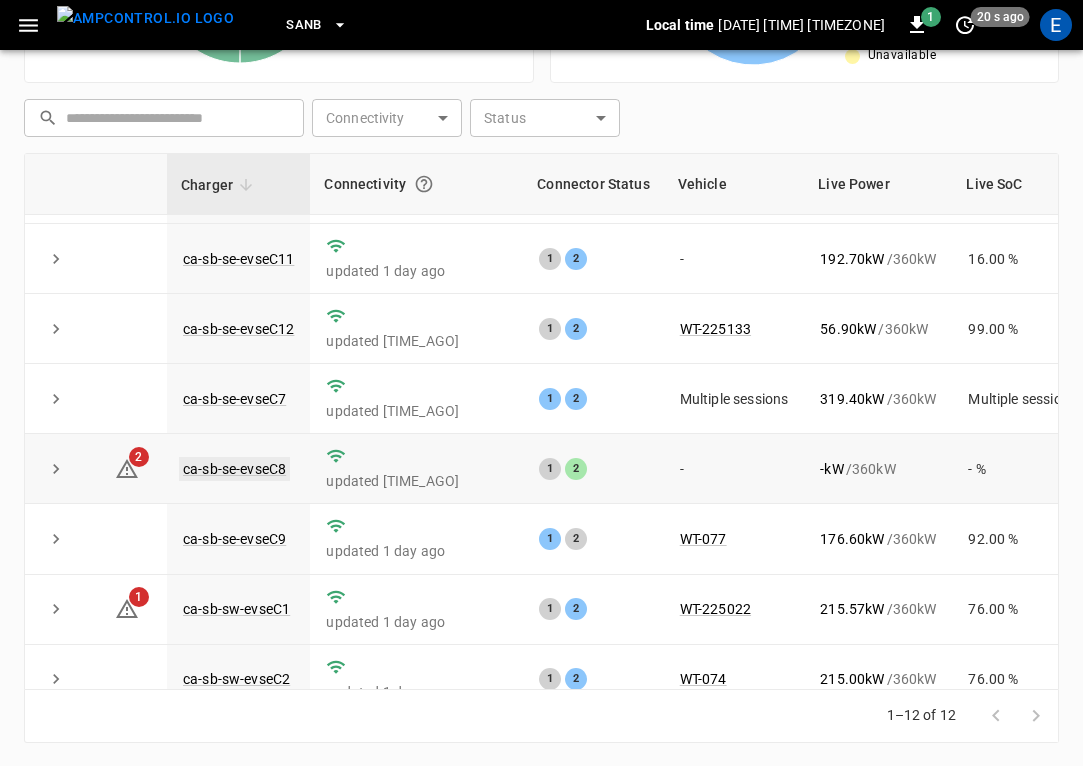 click on "ca-sb-se-evseC8" at bounding box center (234, 469) 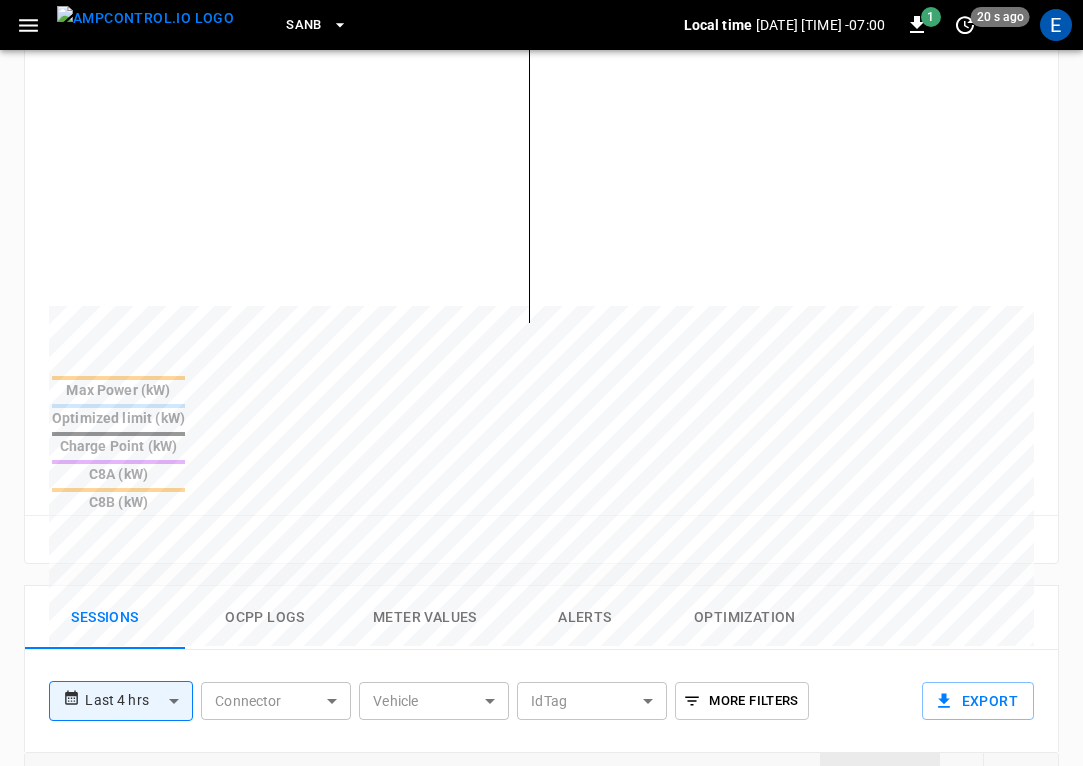 scroll, scrollTop: 826, scrollLeft: 0, axis: vertical 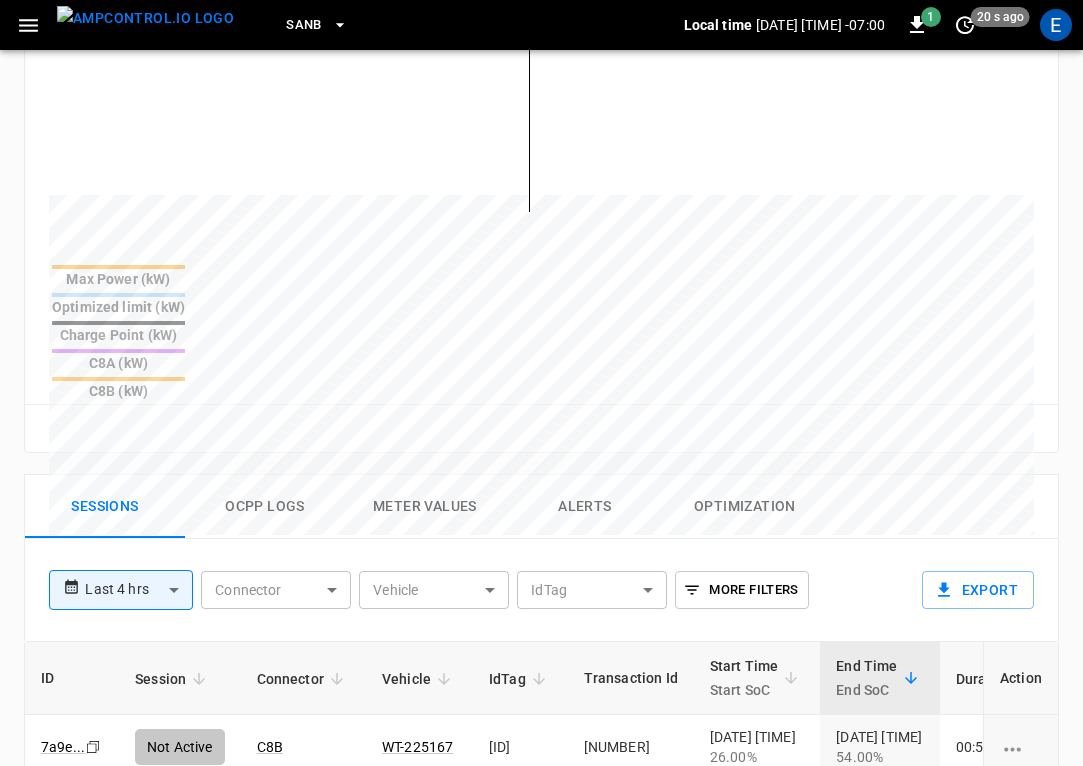 click on "Ocpp logs" at bounding box center (265, 507) 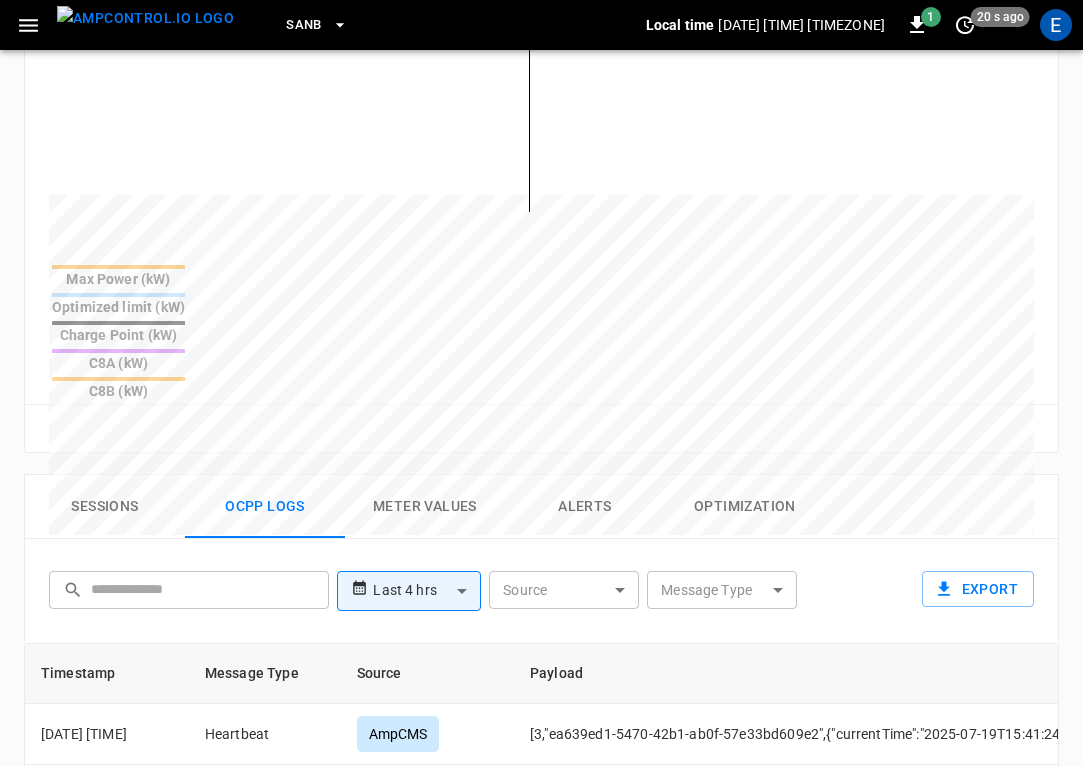 click on "**********" at bounding box center [541, 215] 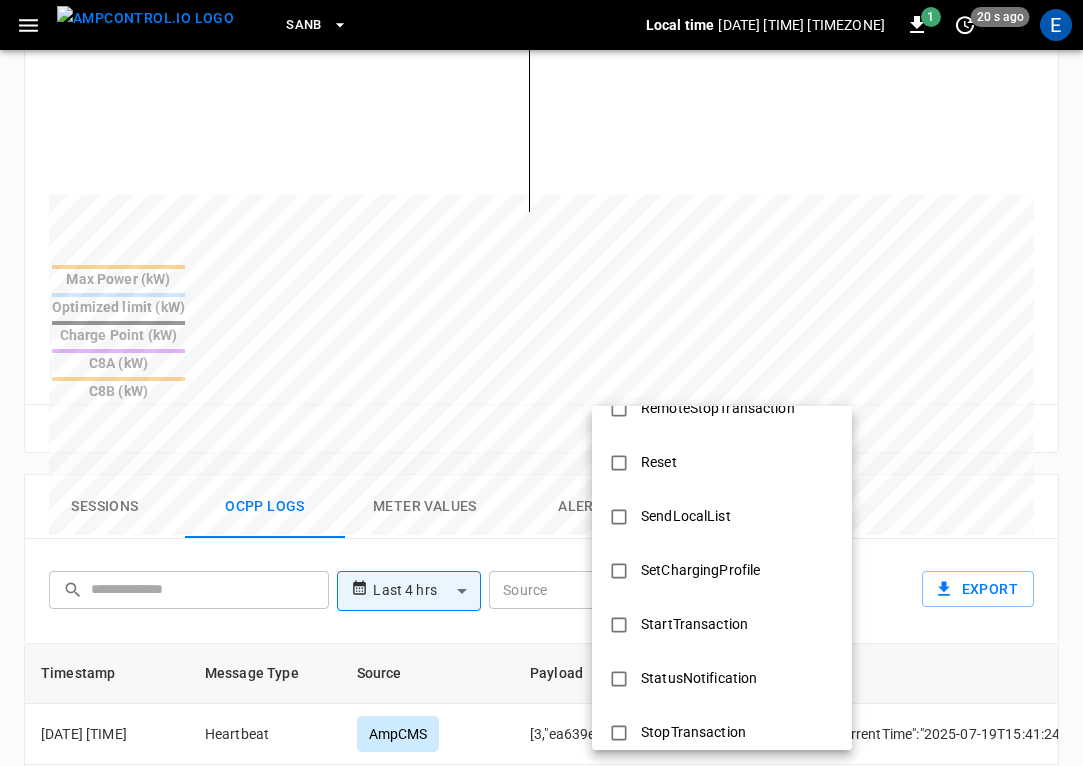 scroll, scrollTop: 968, scrollLeft: 0, axis: vertical 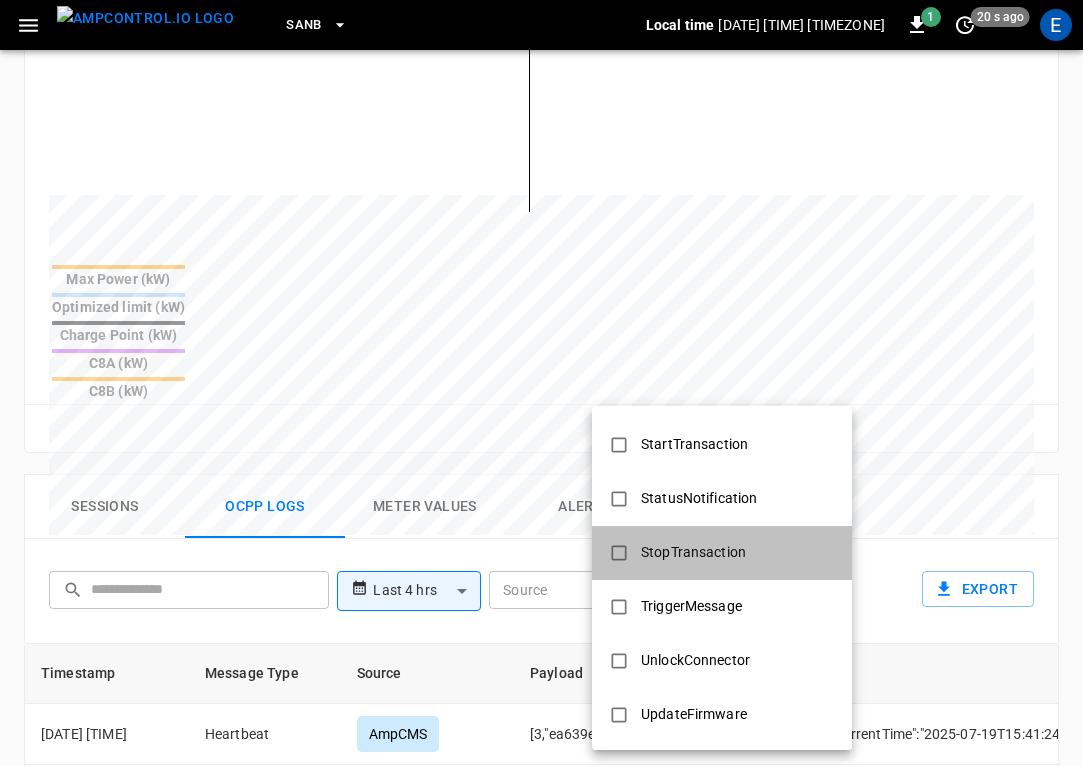 click on "StopTransaction" at bounding box center [693, 552] 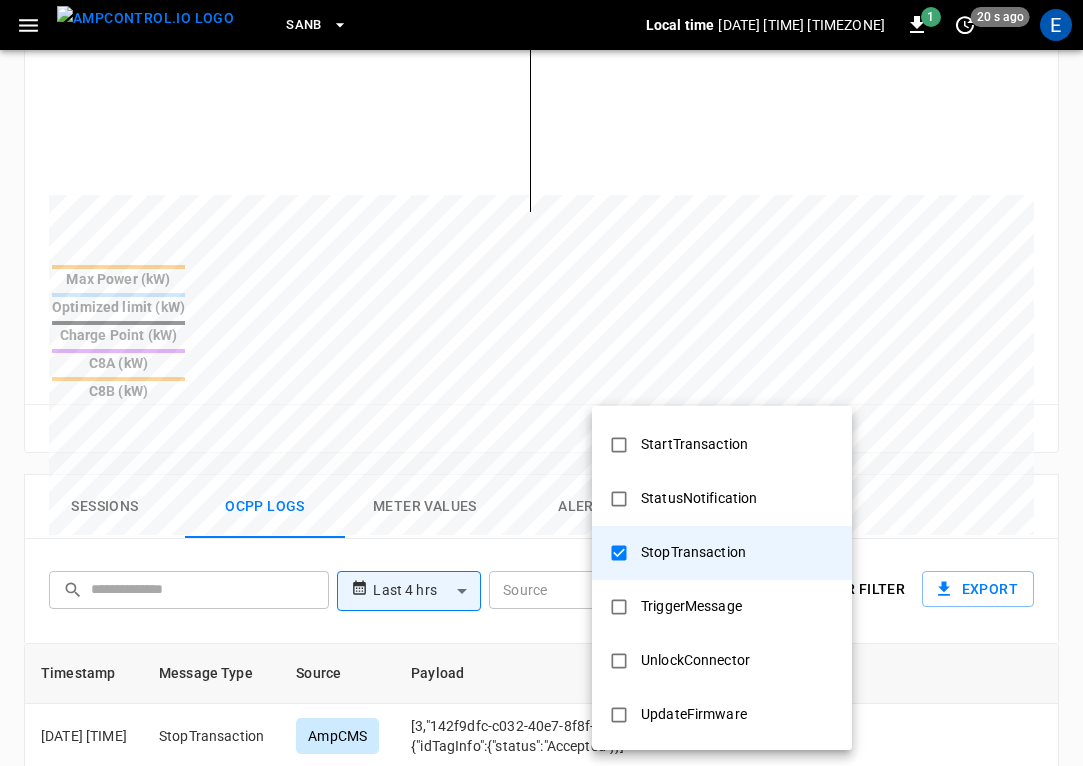click at bounding box center [541, 383] 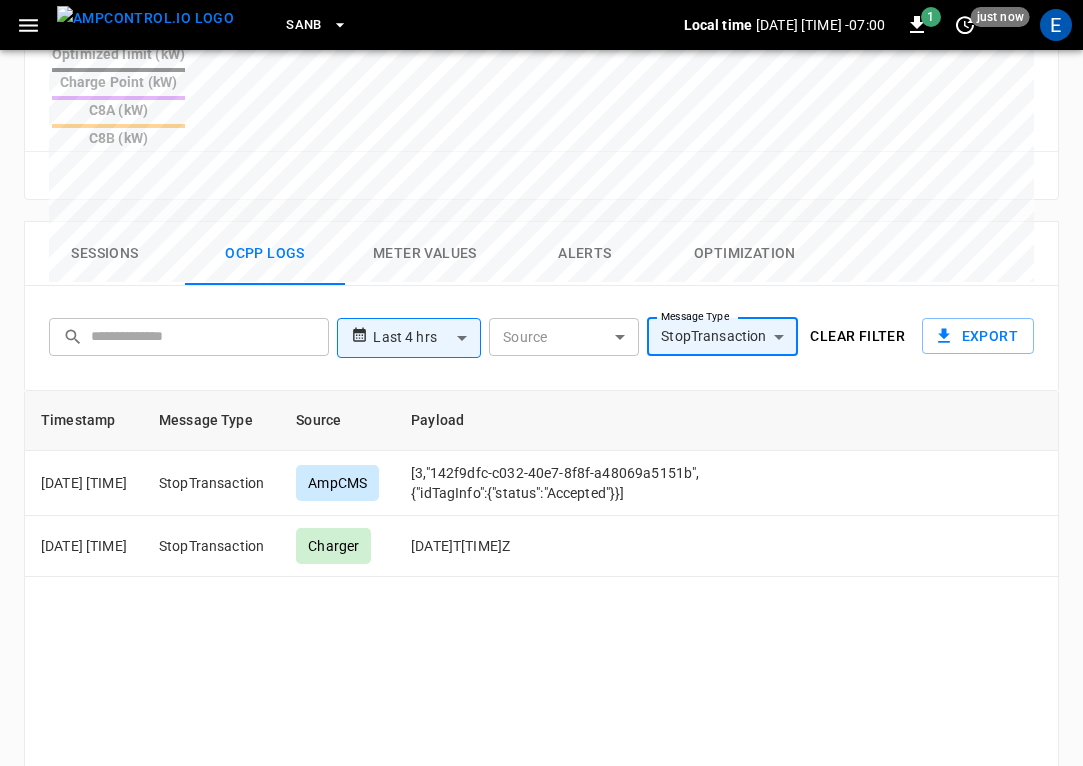 scroll, scrollTop: 1136, scrollLeft: 0, axis: vertical 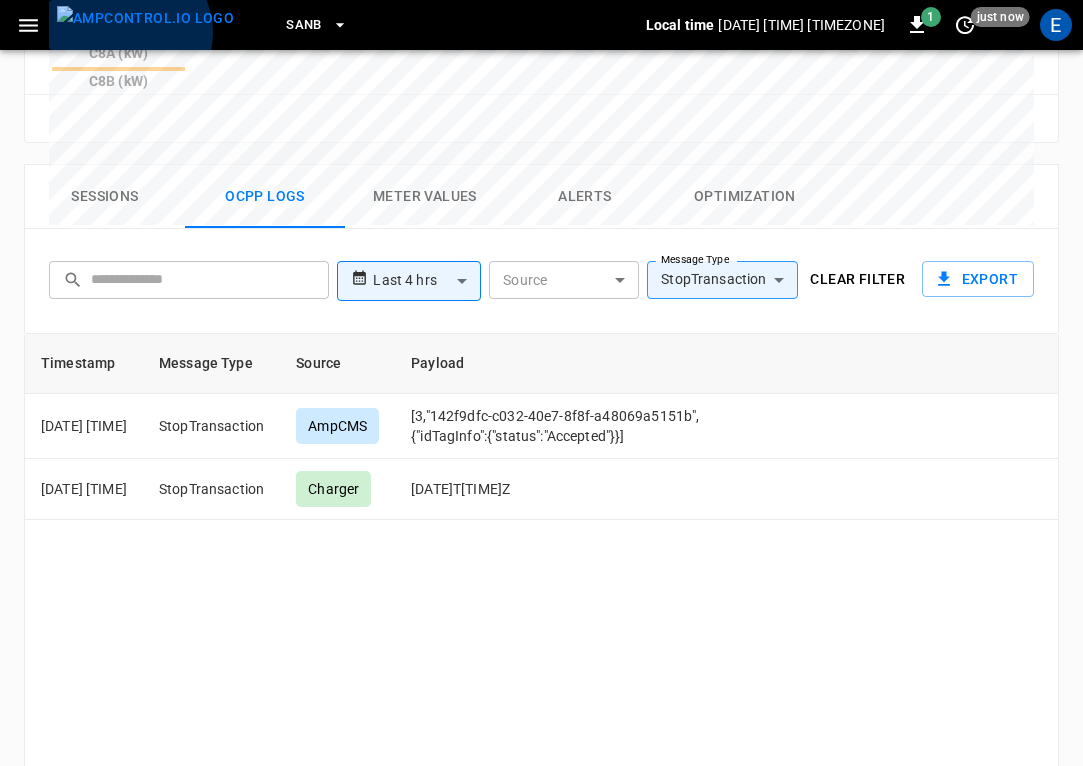 click at bounding box center [145, 18] 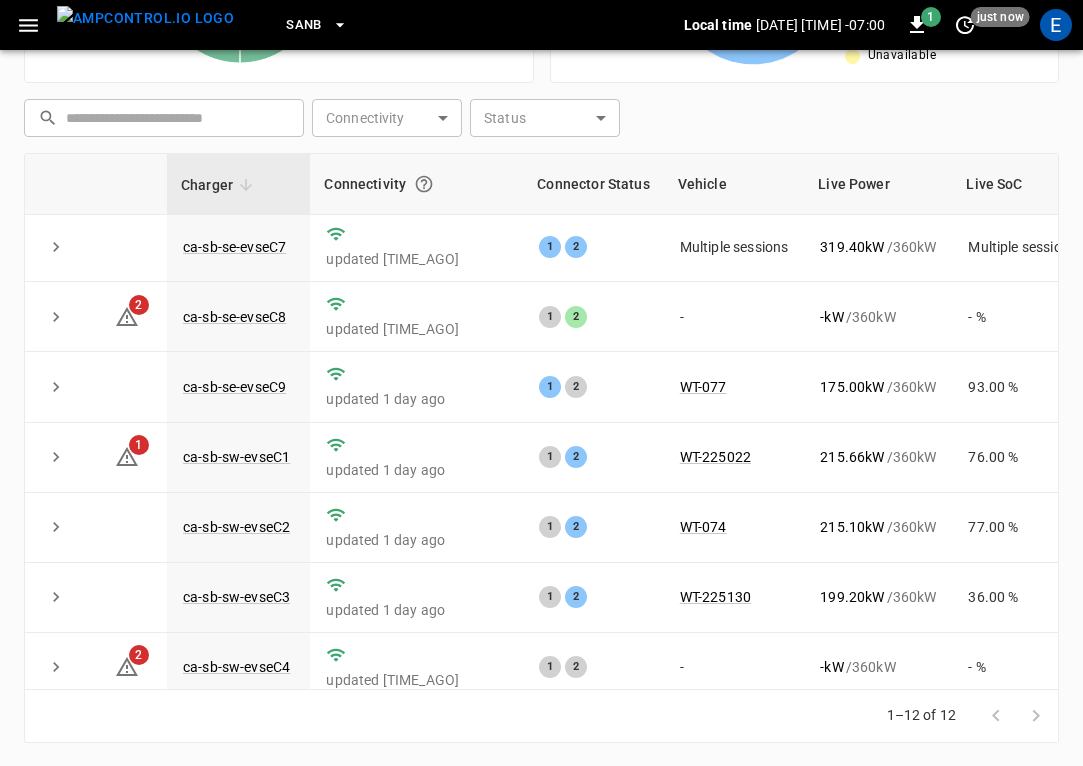 scroll, scrollTop: 0, scrollLeft: 0, axis: both 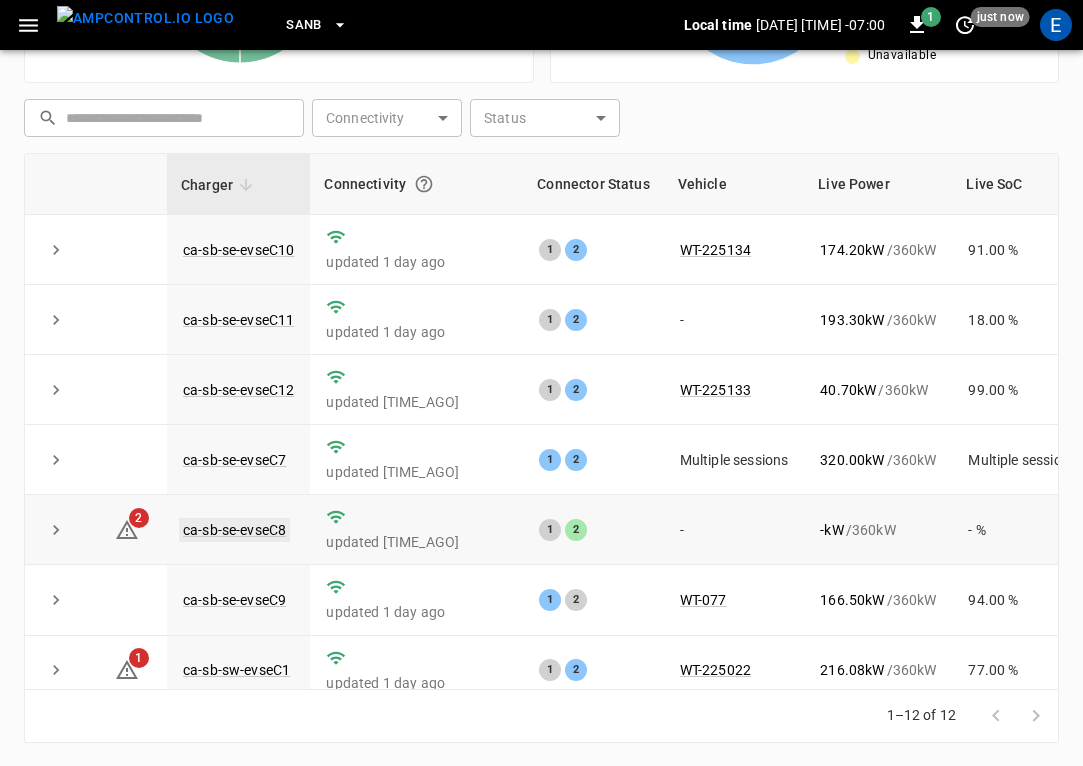 click on "ca-sb-se-evseC8" at bounding box center (234, 530) 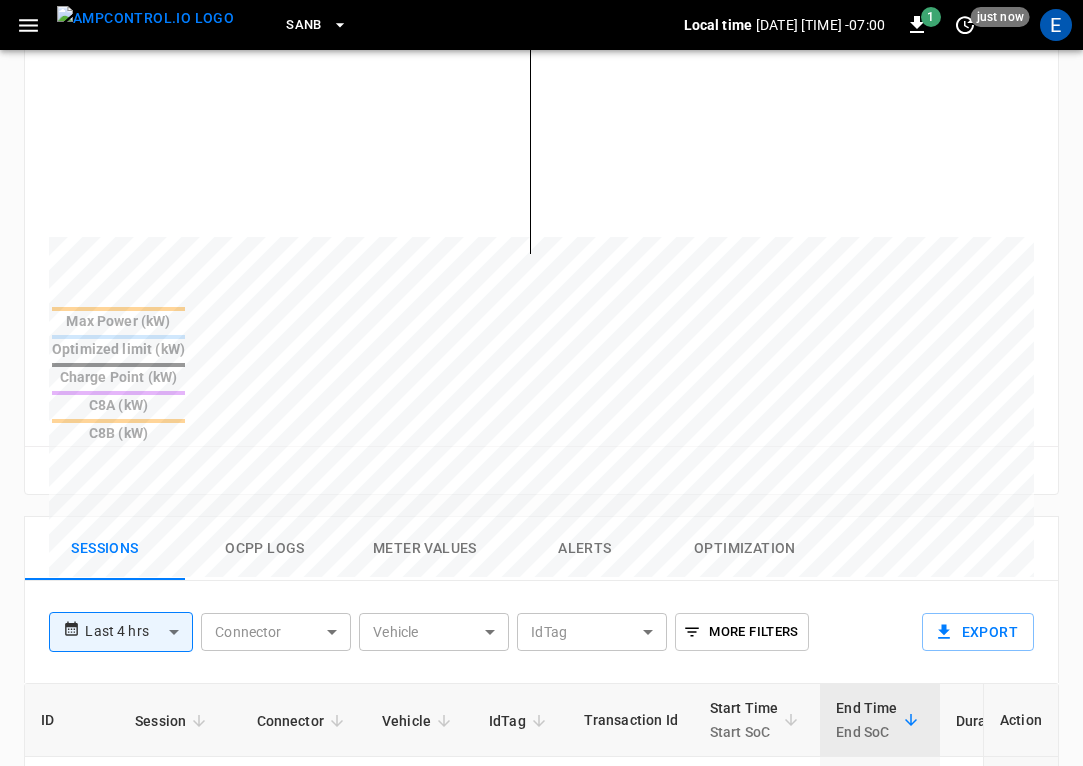 scroll, scrollTop: 1076, scrollLeft: 0, axis: vertical 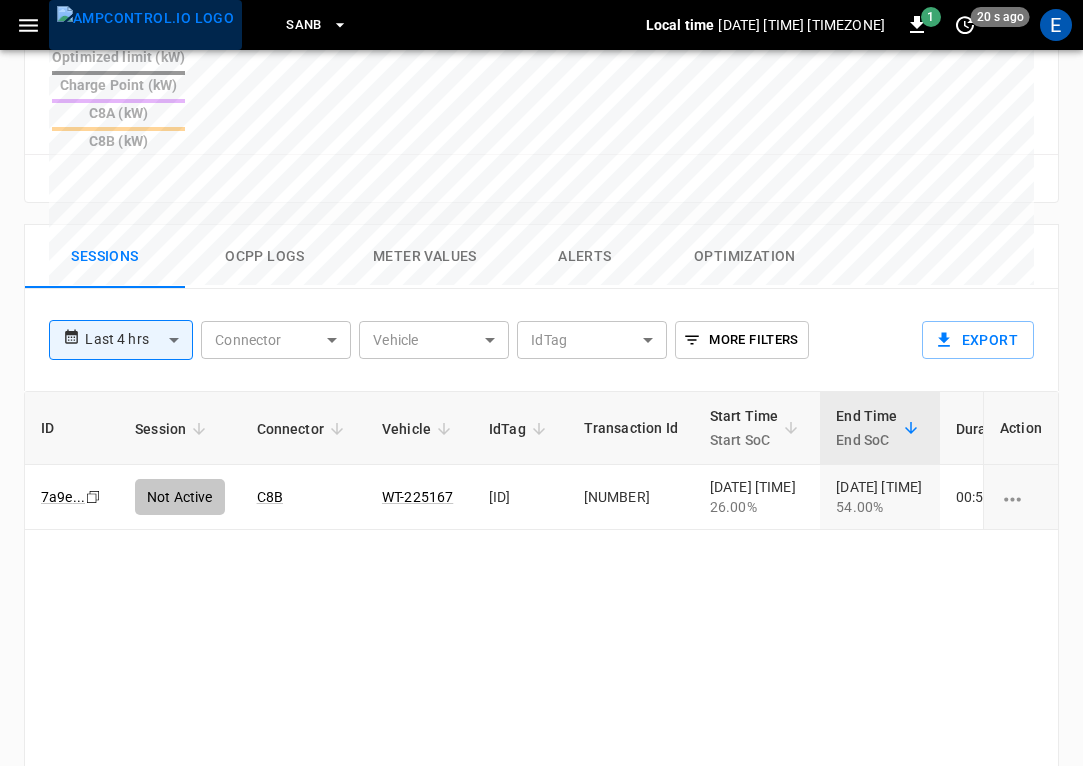 click at bounding box center [145, 18] 